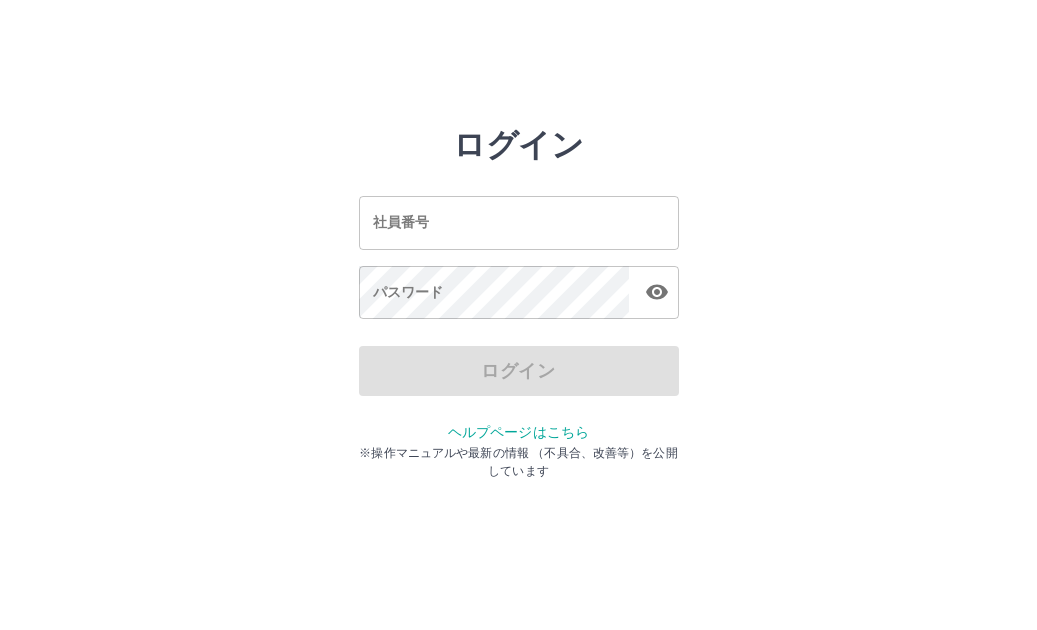 scroll, scrollTop: 0, scrollLeft: 0, axis: both 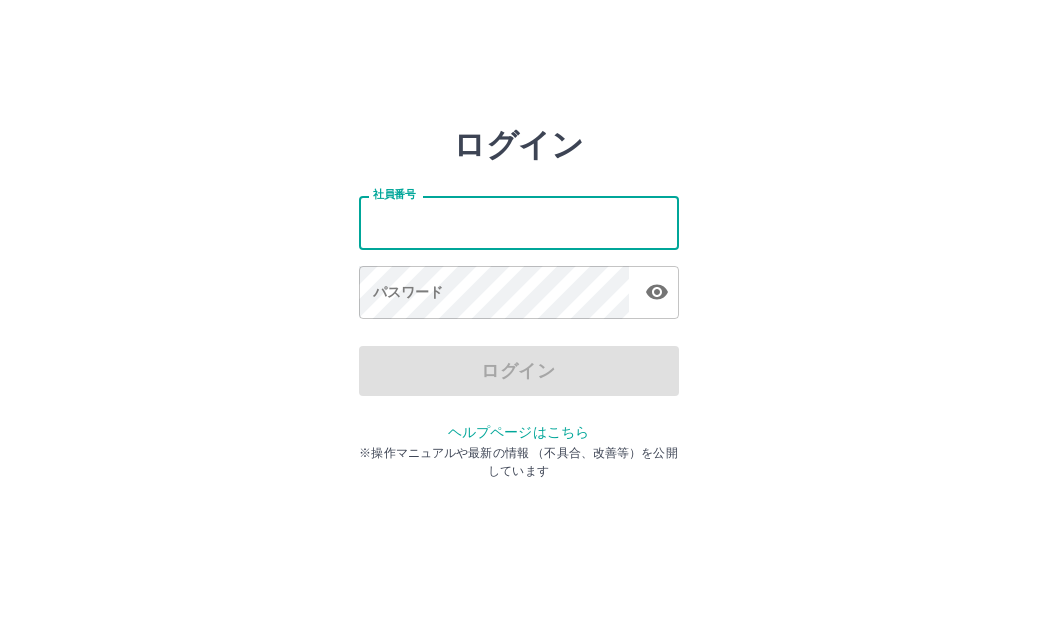 click on "社員番号" at bounding box center (519, 222) 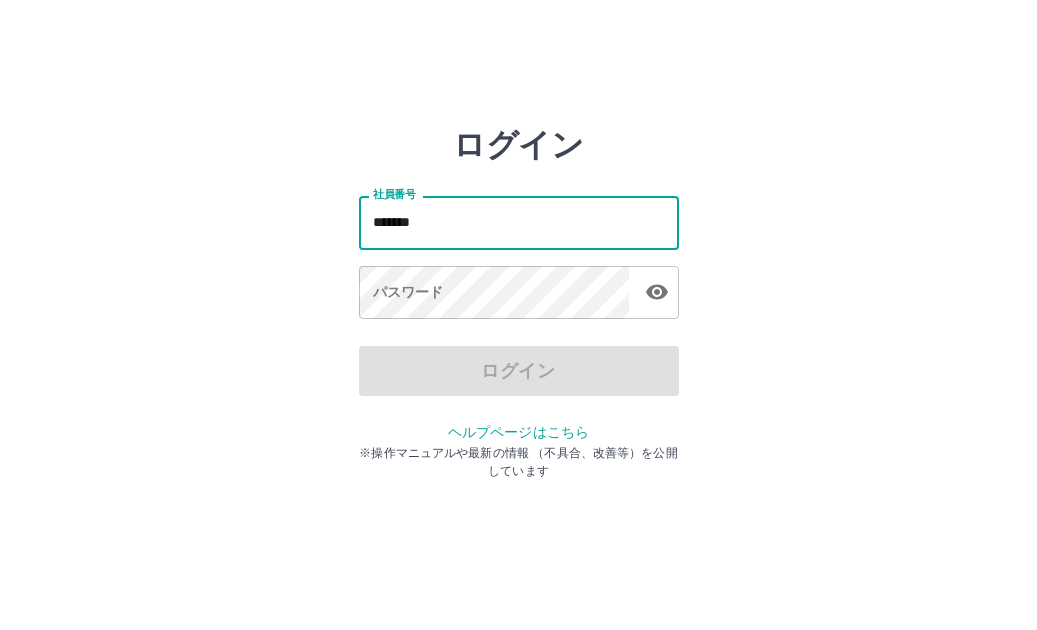 type on "*******" 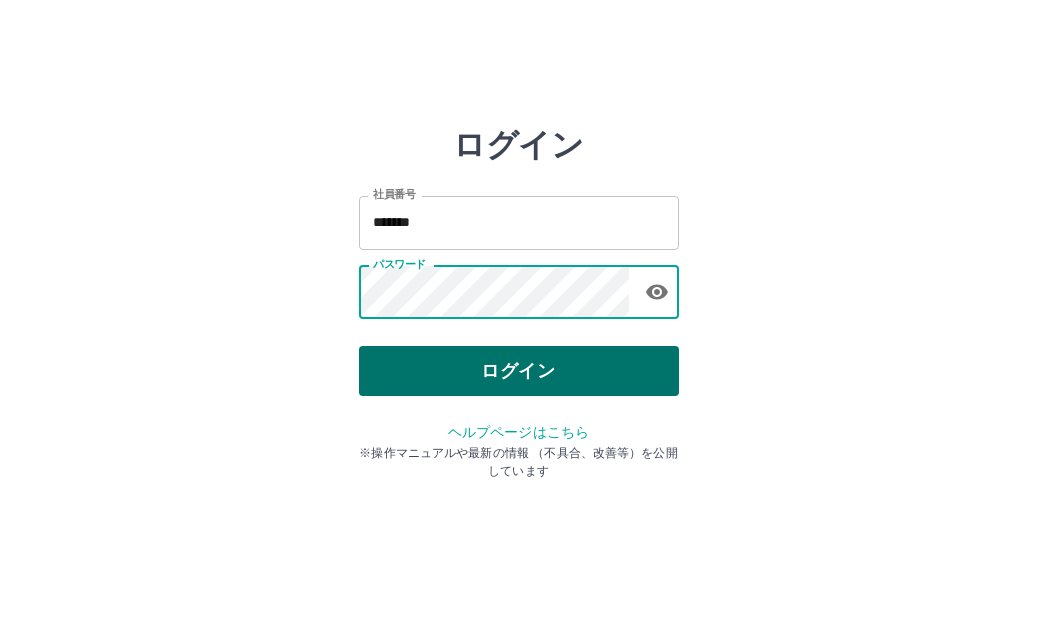 click on "ログイン" at bounding box center [519, 371] 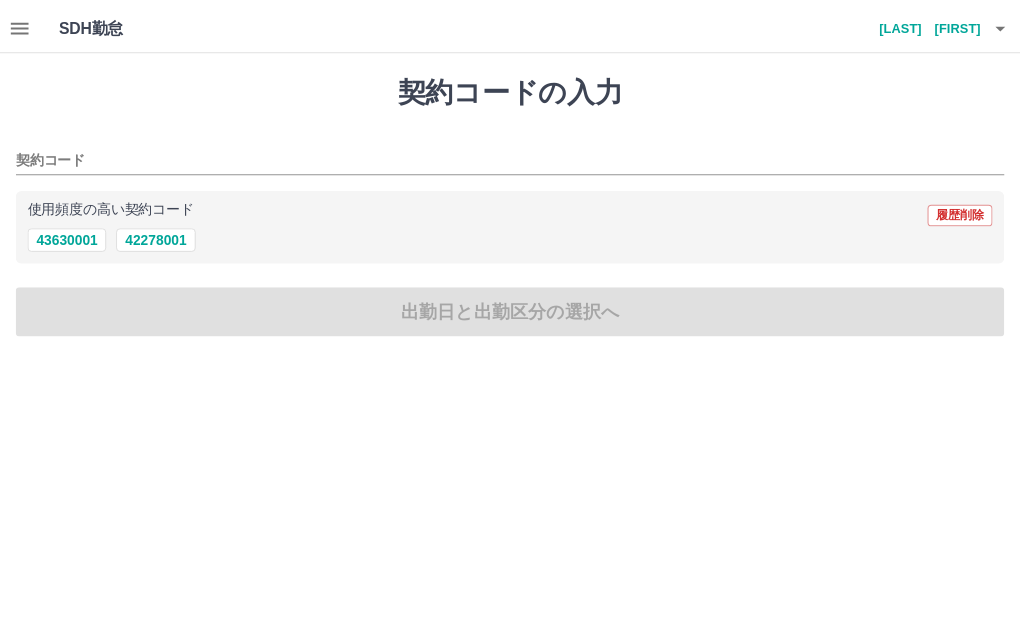 scroll, scrollTop: 0, scrollLeft: 0, axis: both 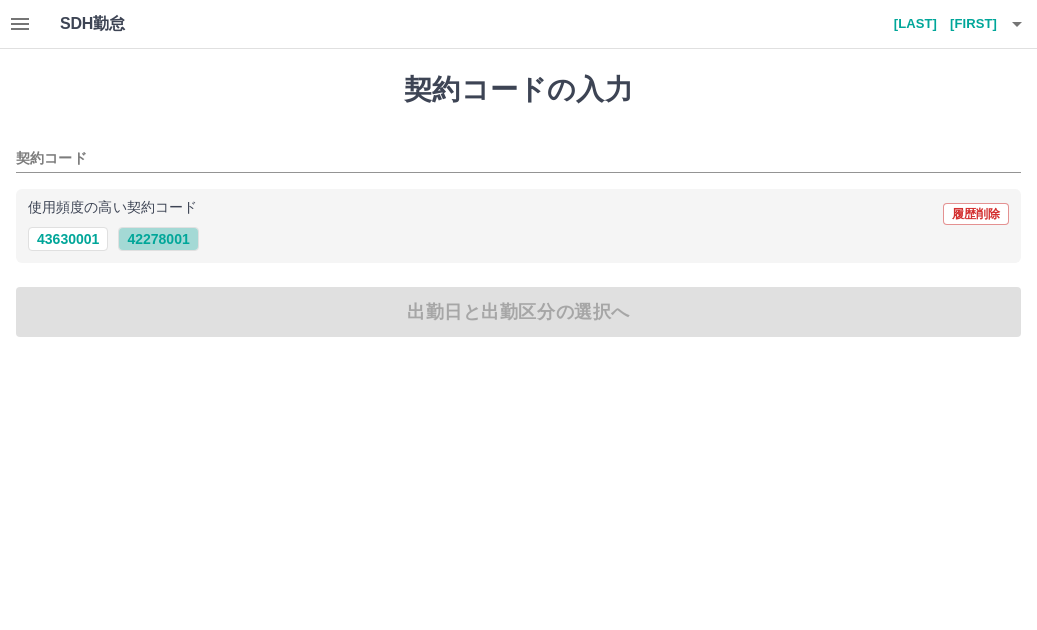 click on "42278001" at bounding box center [158, 239] 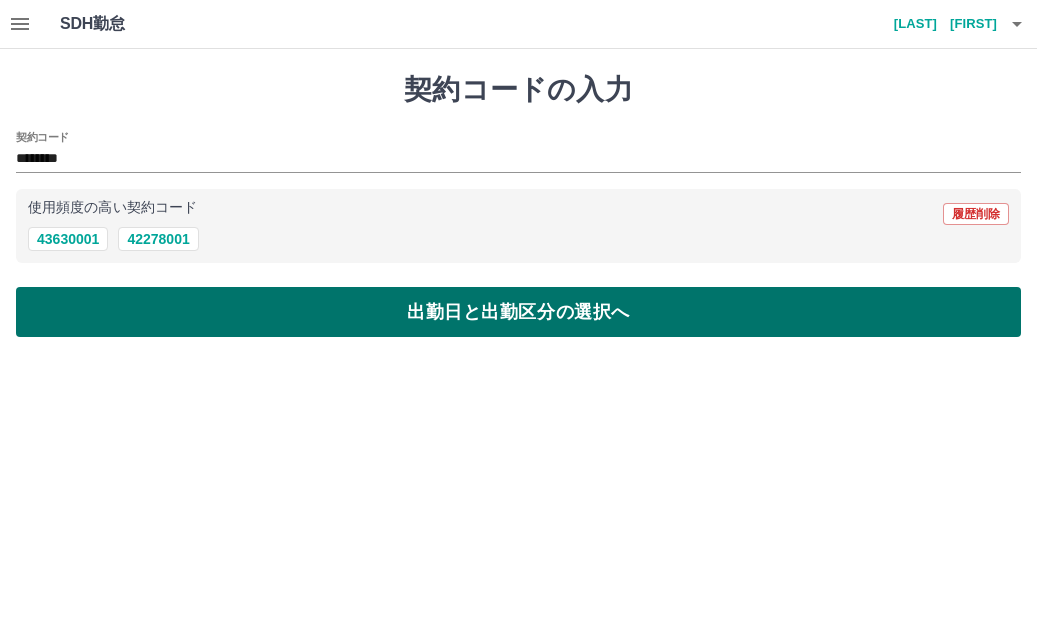 click on "出勤日と出勤区分の選択へ" at bounding box center [518, 312] 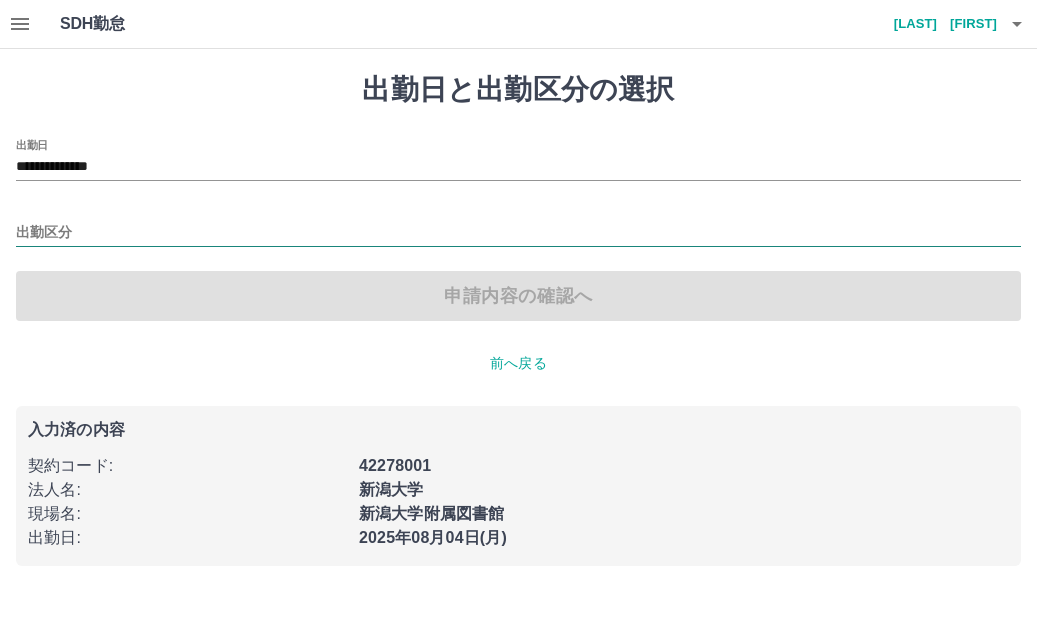 click on "出勤区分" at bounding box center [518, 233] 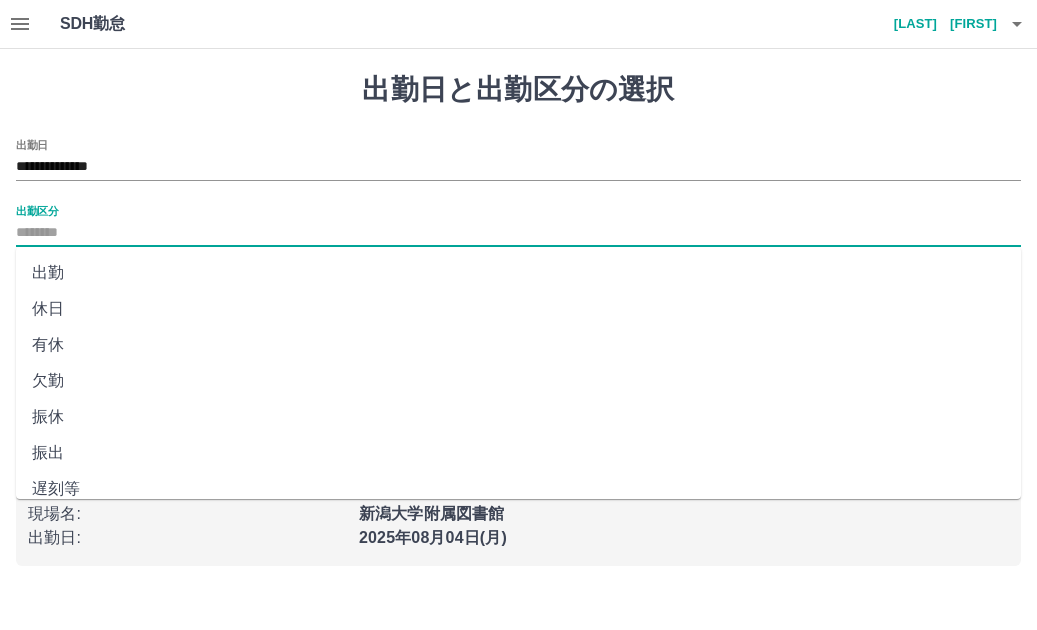 click on "出勤" at bounding box center (518, 273) 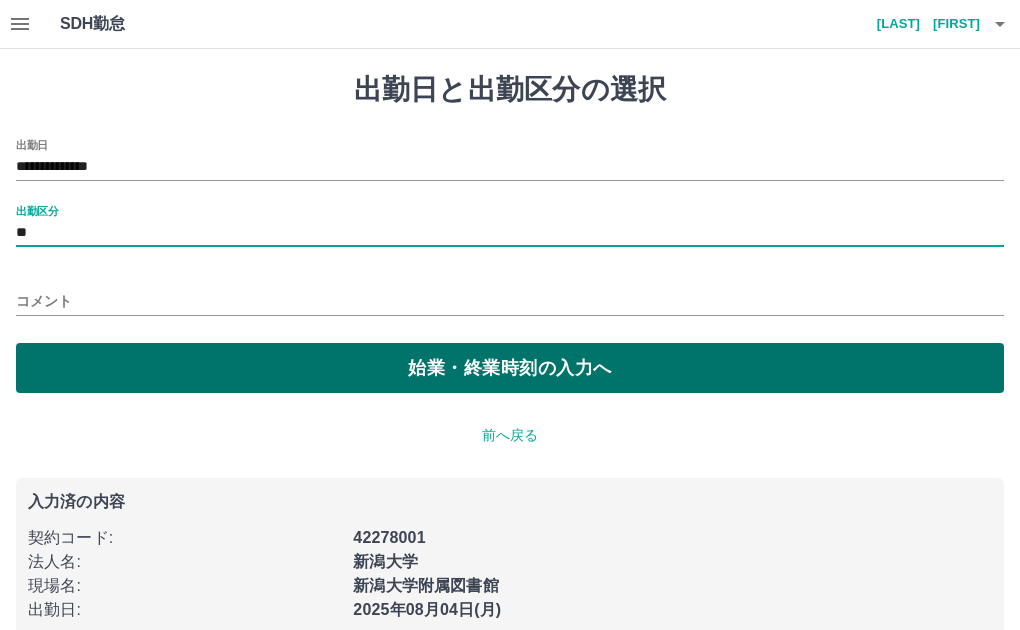click on "始業・終業時刻の入力へ" at bounding box center (510, 368) 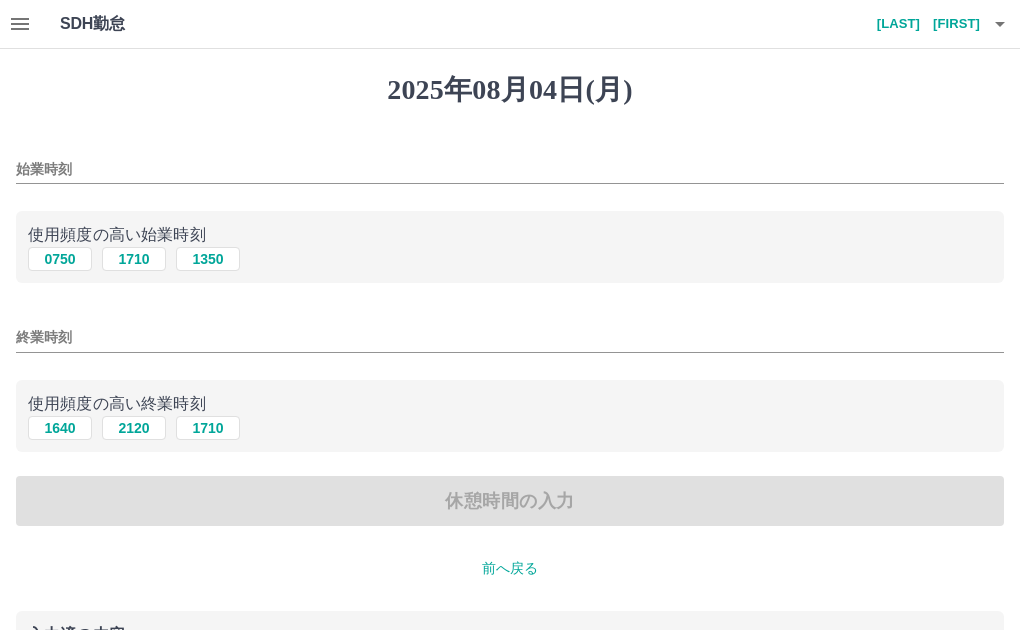 click on "始業時刻" at bounding box center (510, 169) 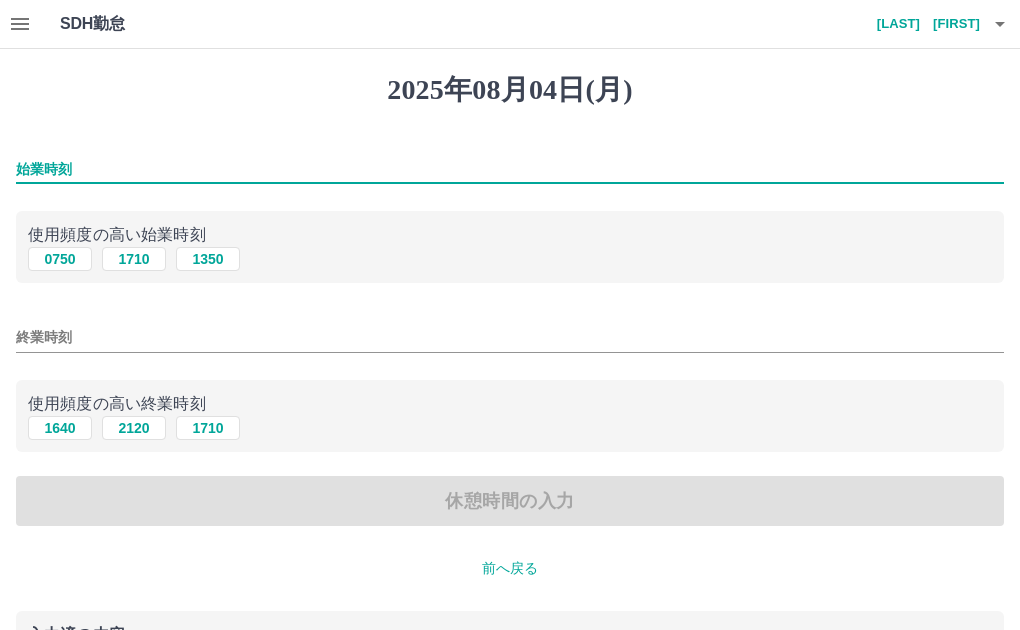 type on "****" 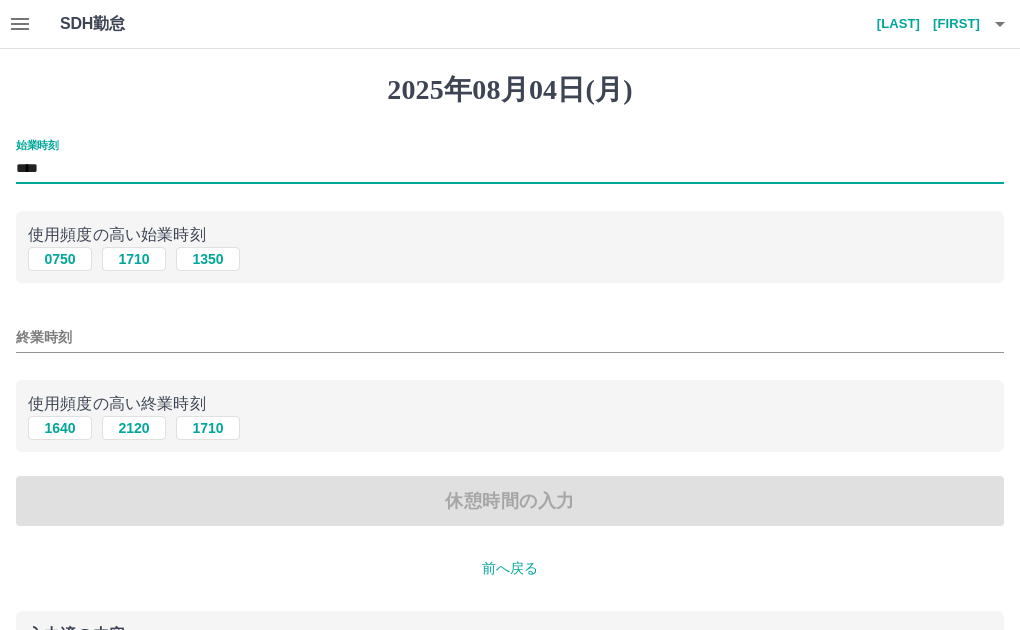 click on "終業時刻" at bounding box center [510, 337] 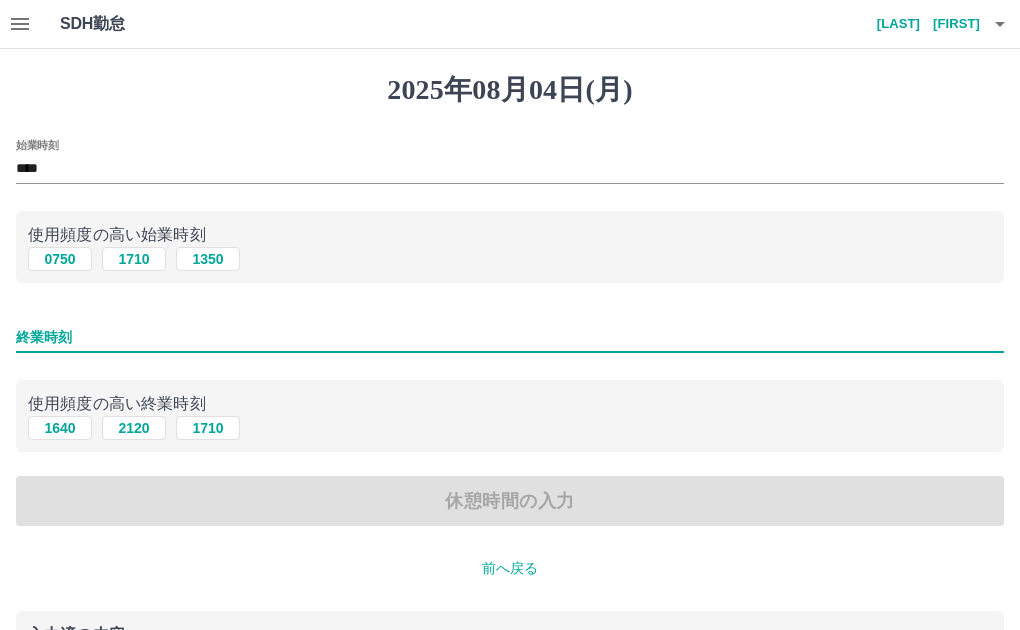 type on "****" 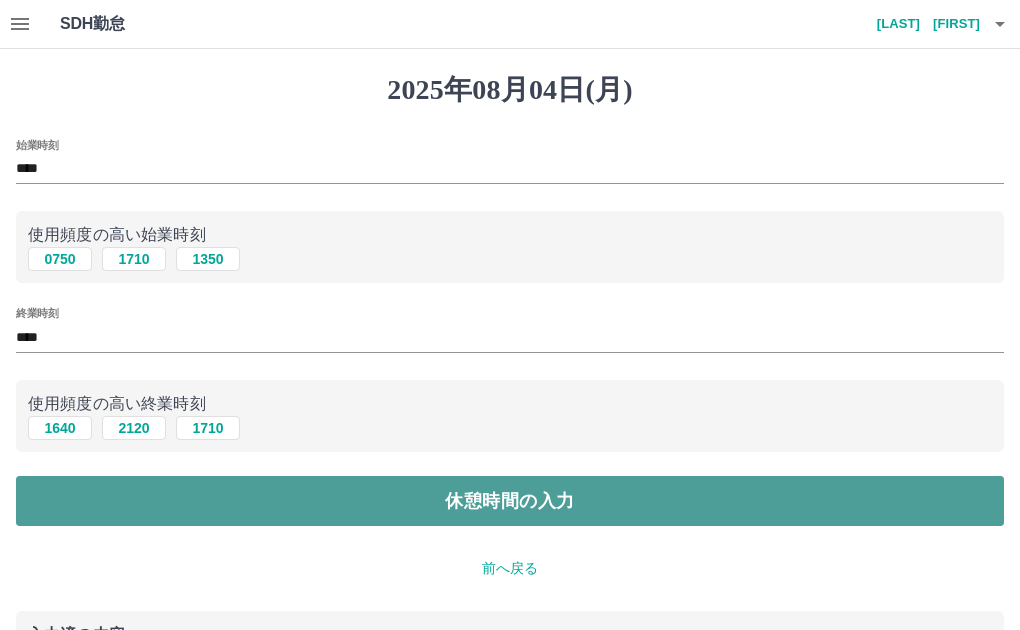 click on "休憩時間の入力" at bounding box center [510, 501] 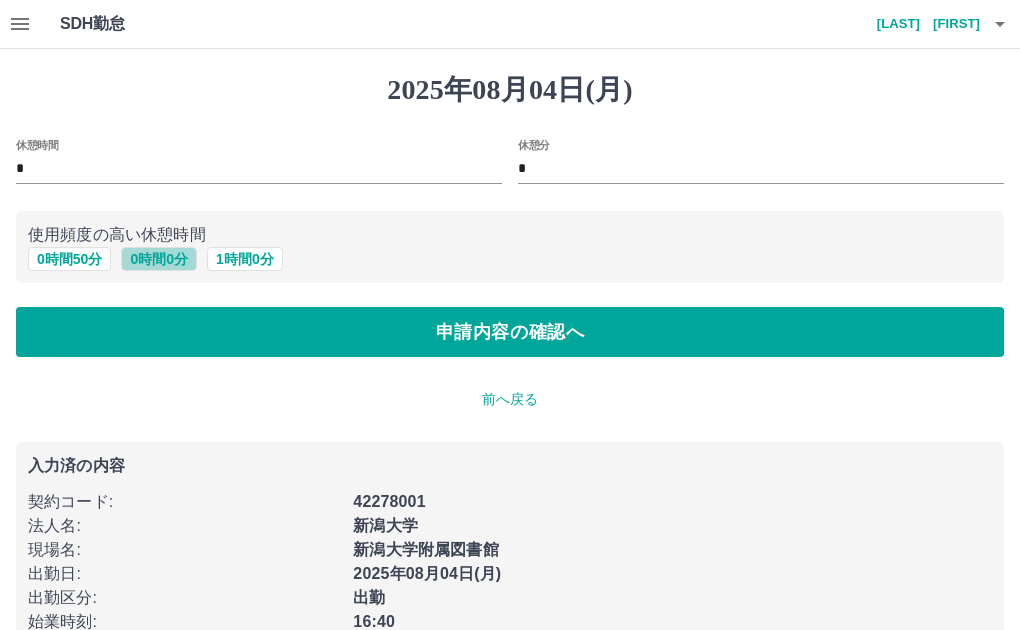 click on "0 時間 0 分" at bounding box center (159, 259) 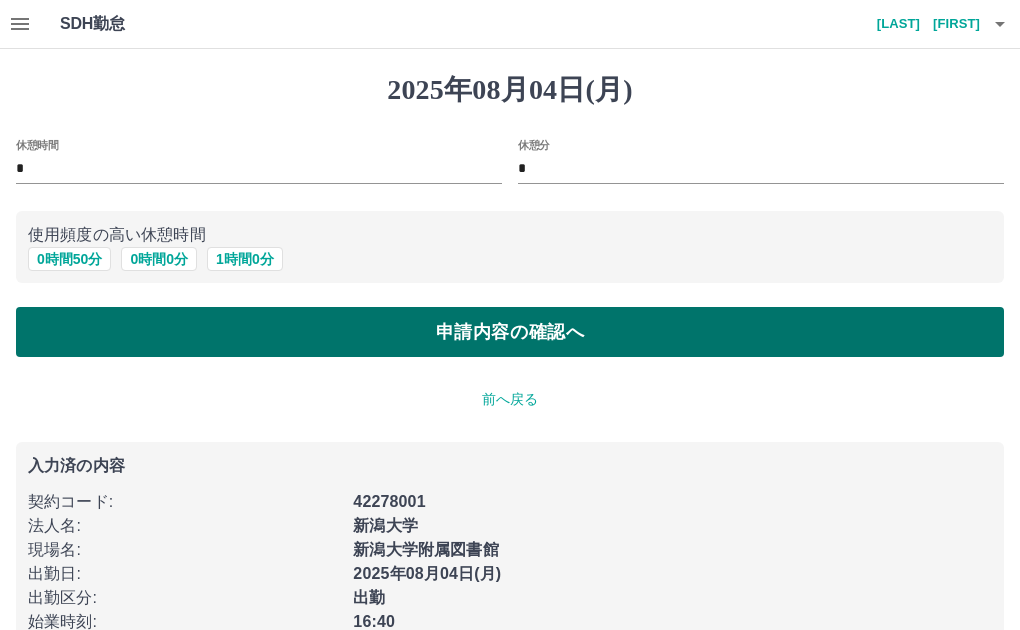 click on "申請内容の確認へ" at bounding box center [510, 332] 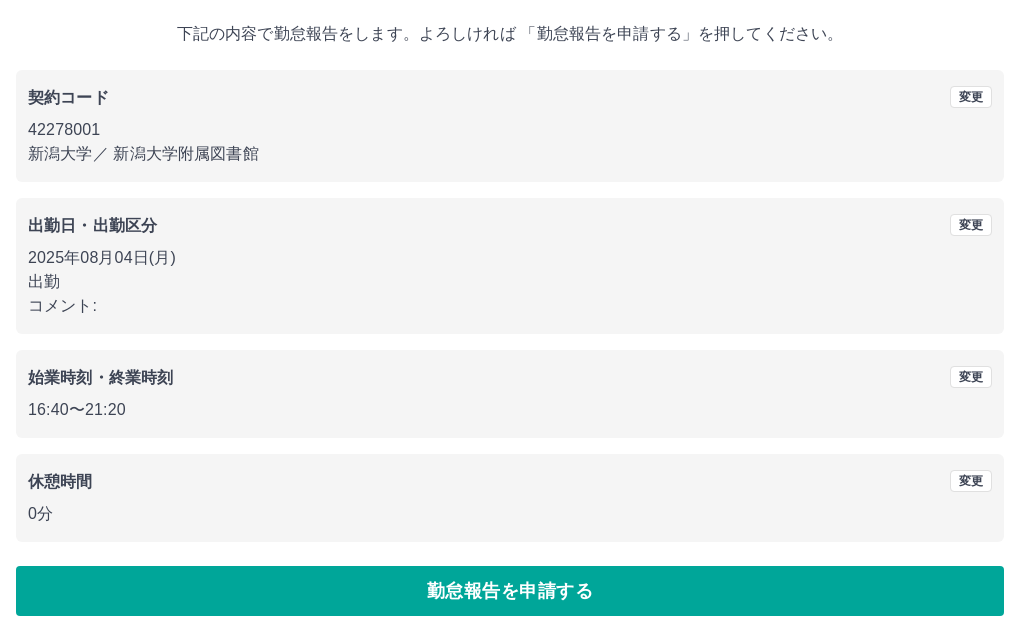 scroll, scrollTop: 119, scrollLeft: 0, axis: vertical 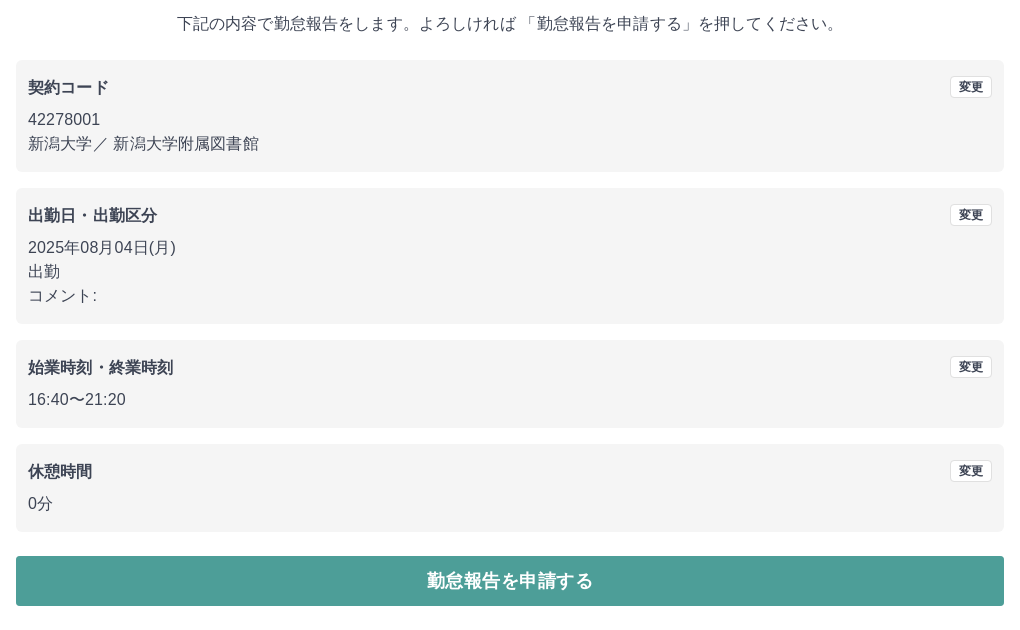 click on "勤怠報告を申請する" at bounding box center [510, 581] 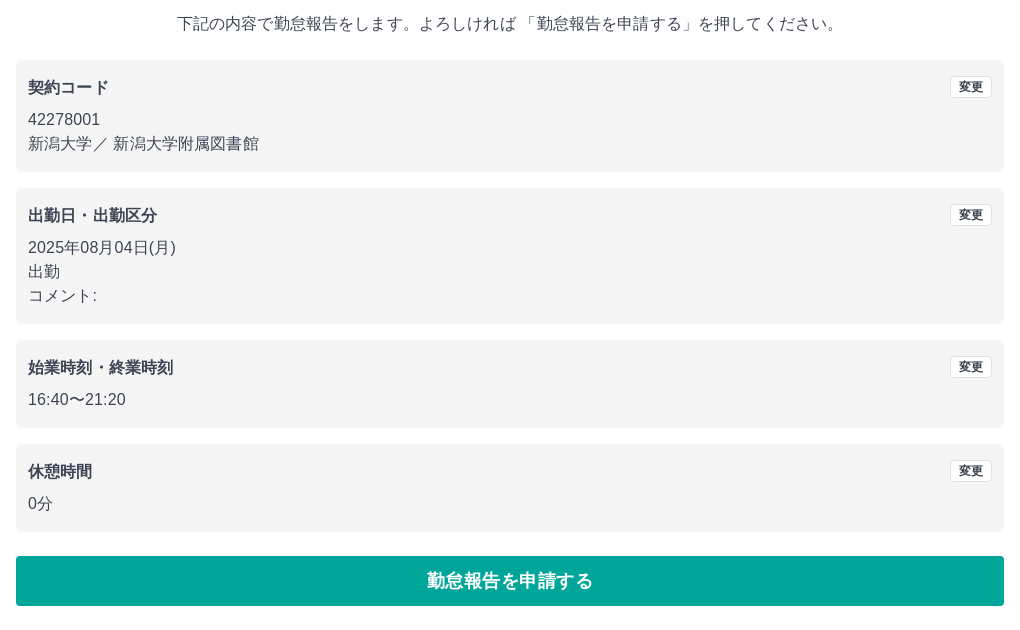scroll, scrollTop: 0, scrollLeft: 0, axis: both 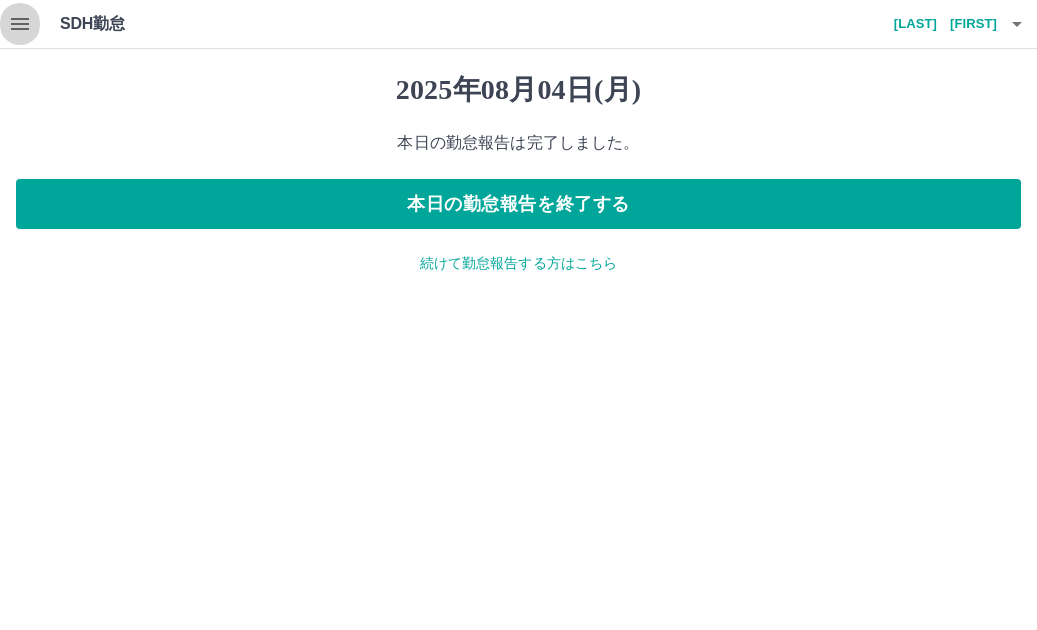 click 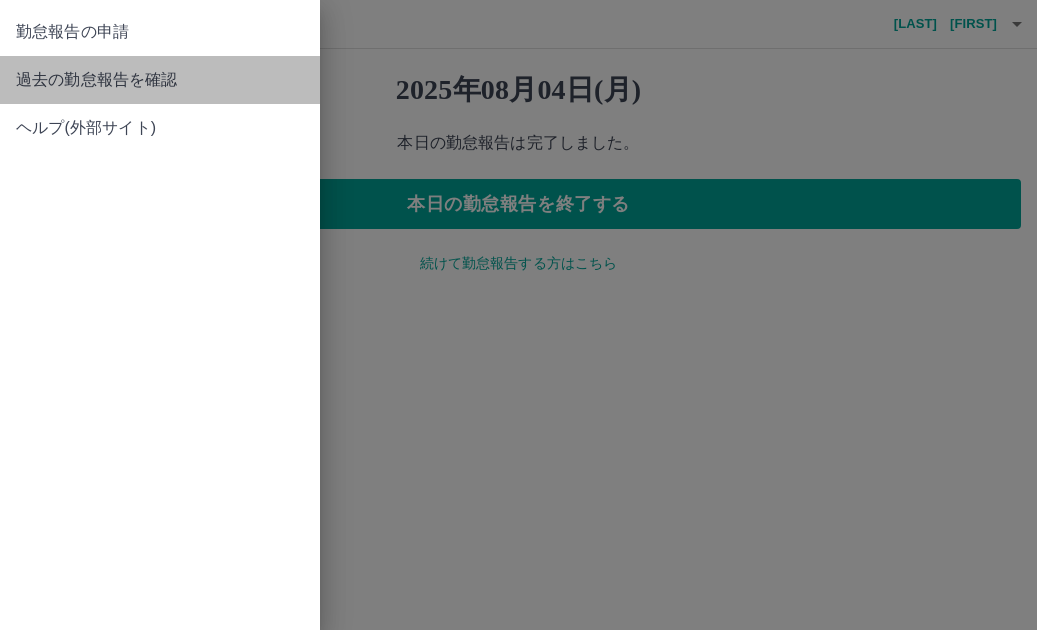 click on "過去の勤怠報告を確認" at bounding box center [160, 80] 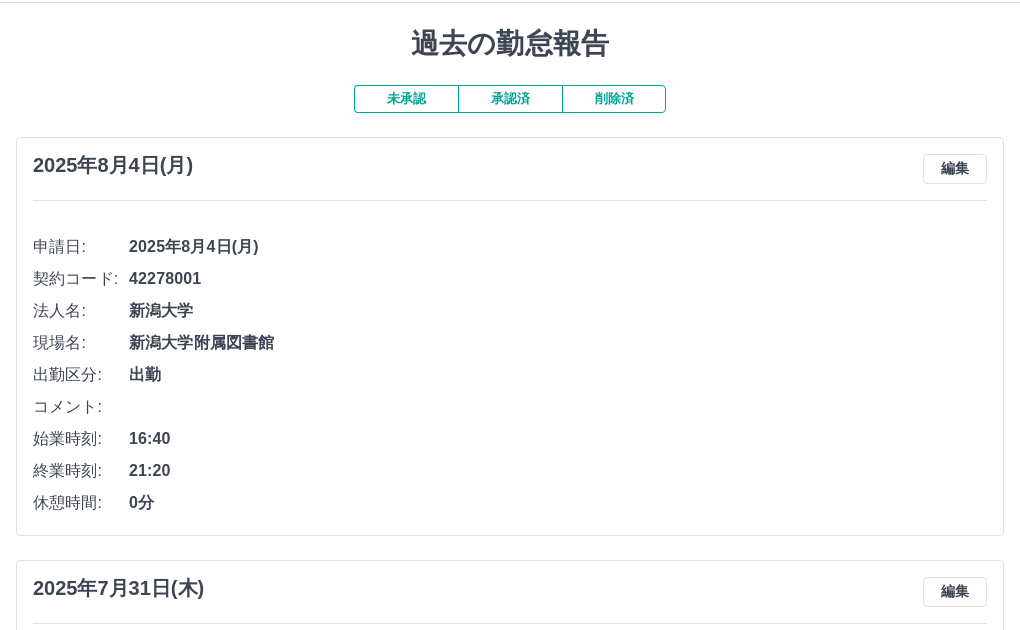 scroll, scrollTop: 0, scrollLeft: 0, axis: both 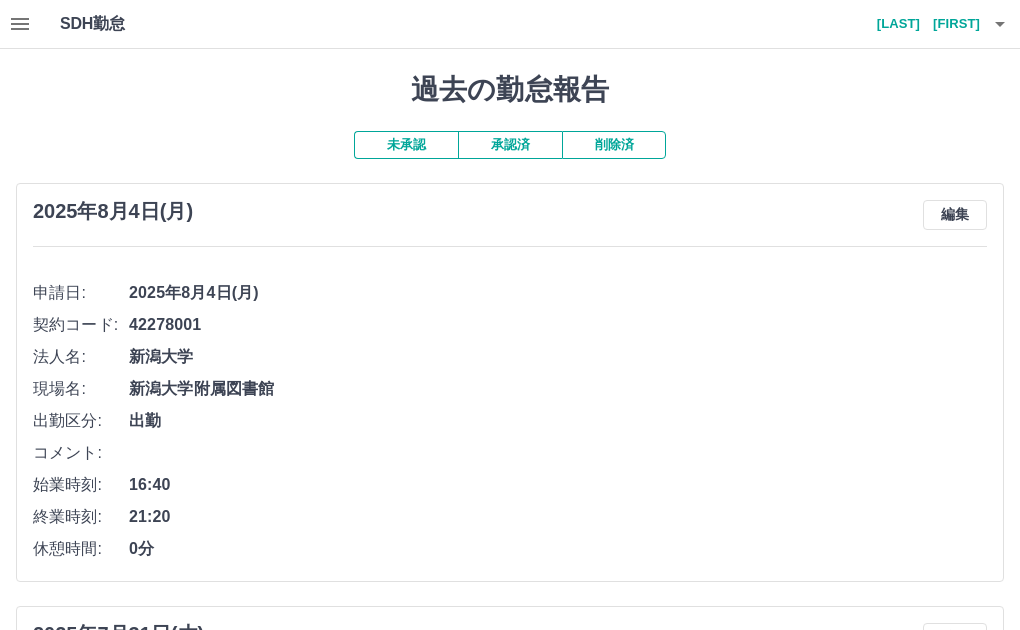 click on "承認済" at bounding box center (510, 145) 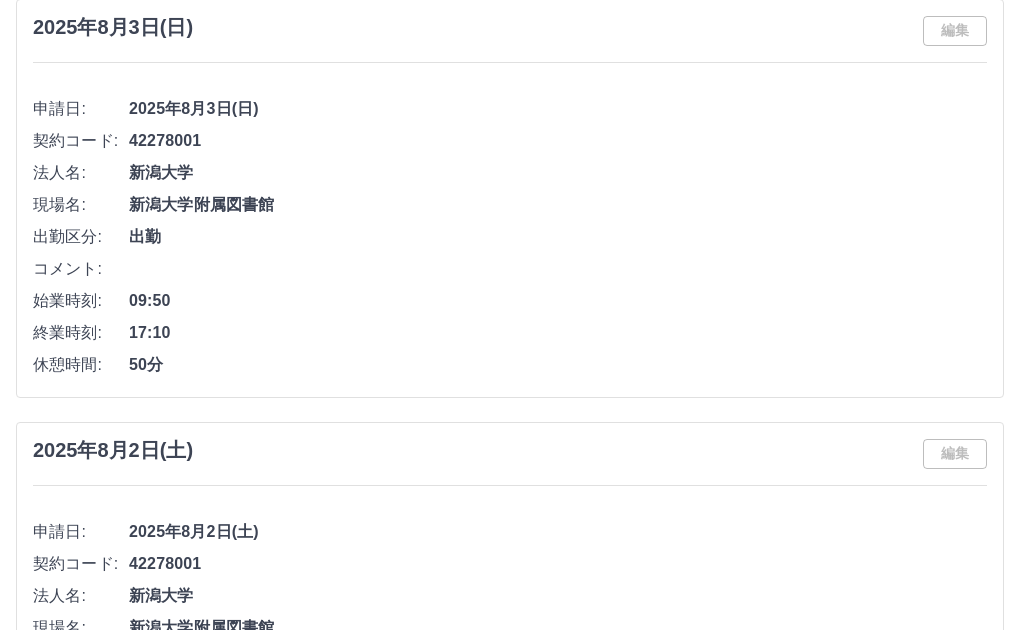 scroll, scrollTop: 0, scrollLeft: 0, axis: both 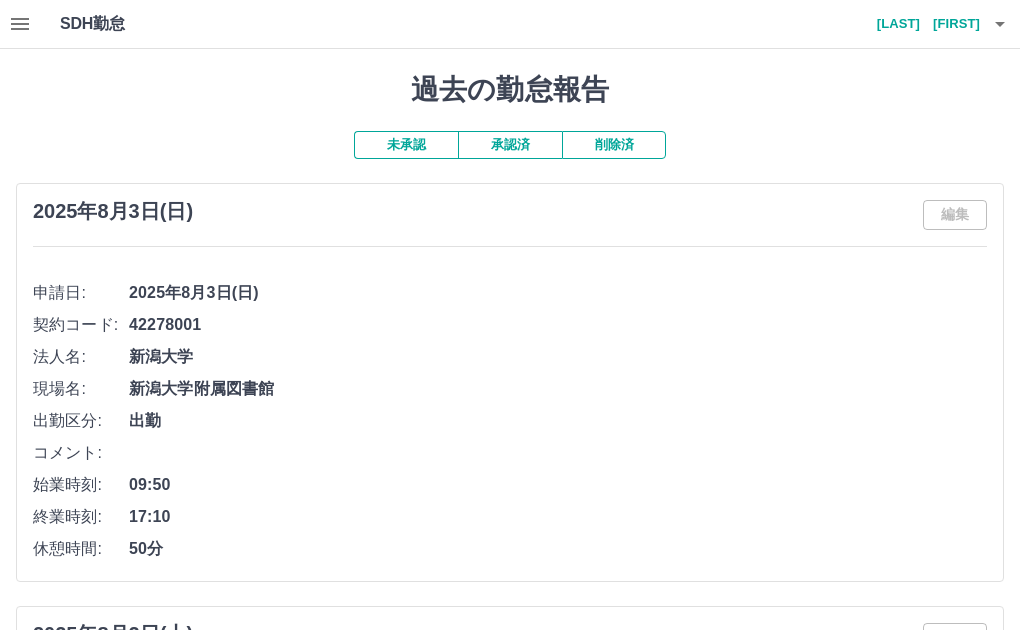 click on "未承認" at bounding box center (406, 145) 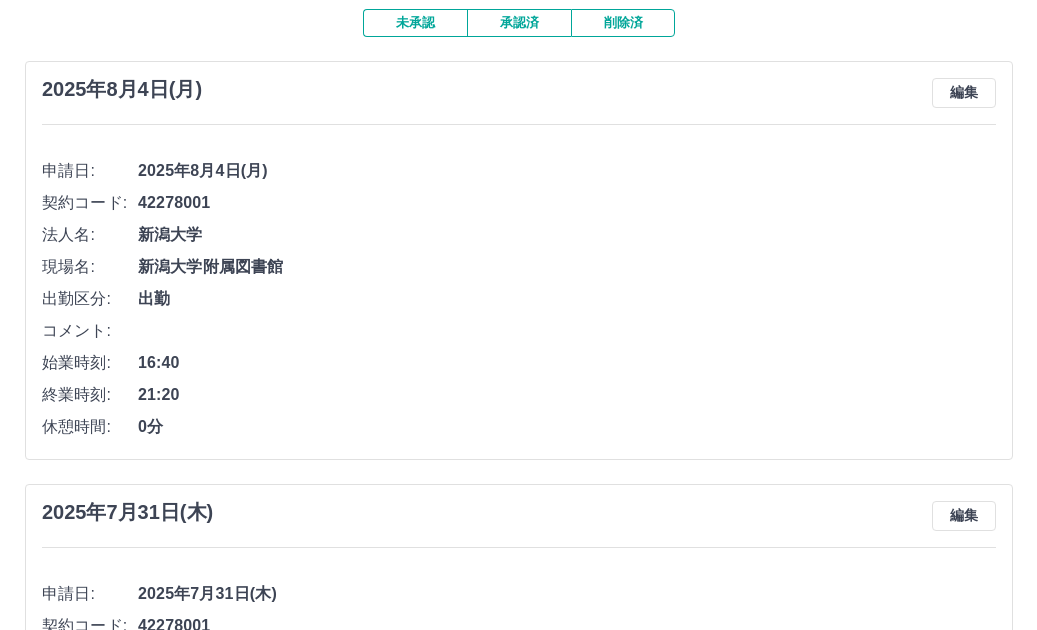 scroll, scrollTop: 0, scrollLeft: 0, axis: both 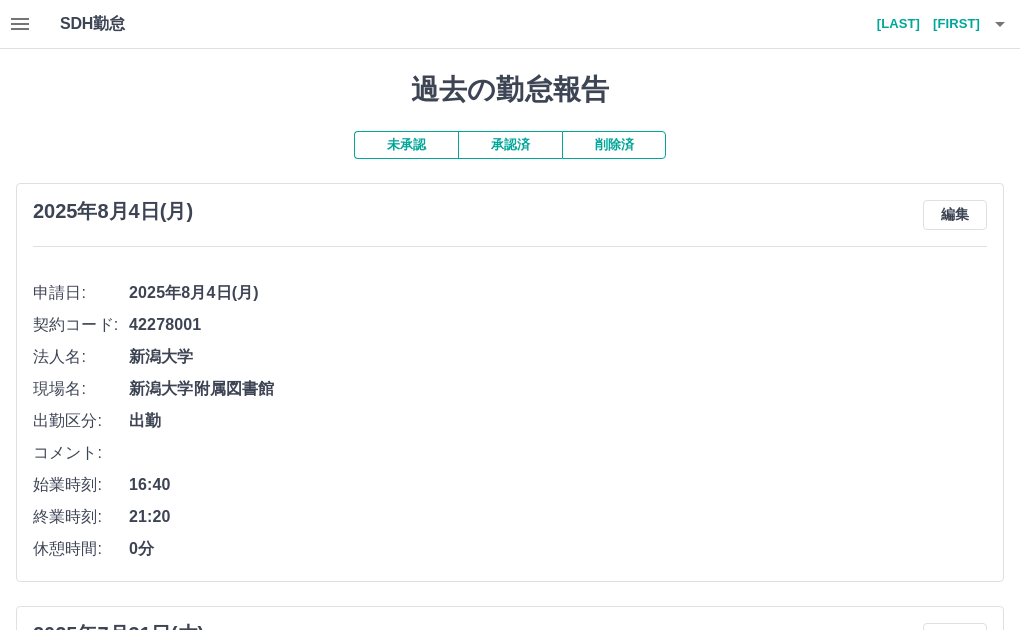 click on "サルーム　知佳子" at bounding box center (920, 24) 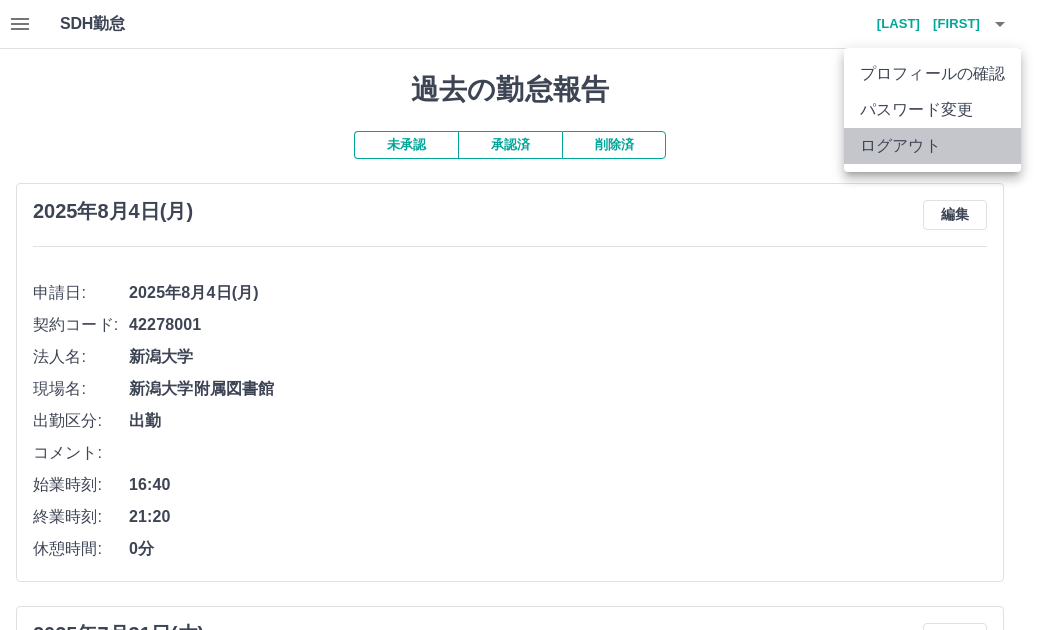 click on "ログアウト" at bounding box center (932, 146) 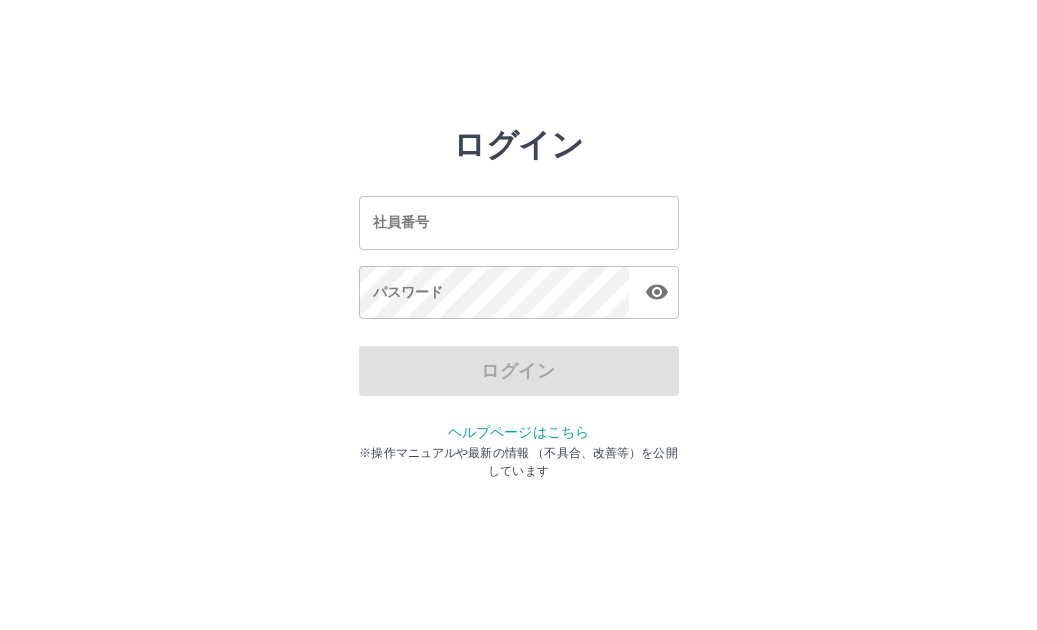 scroll, scrollTop: 0, scrollLeft: 0, axis: both 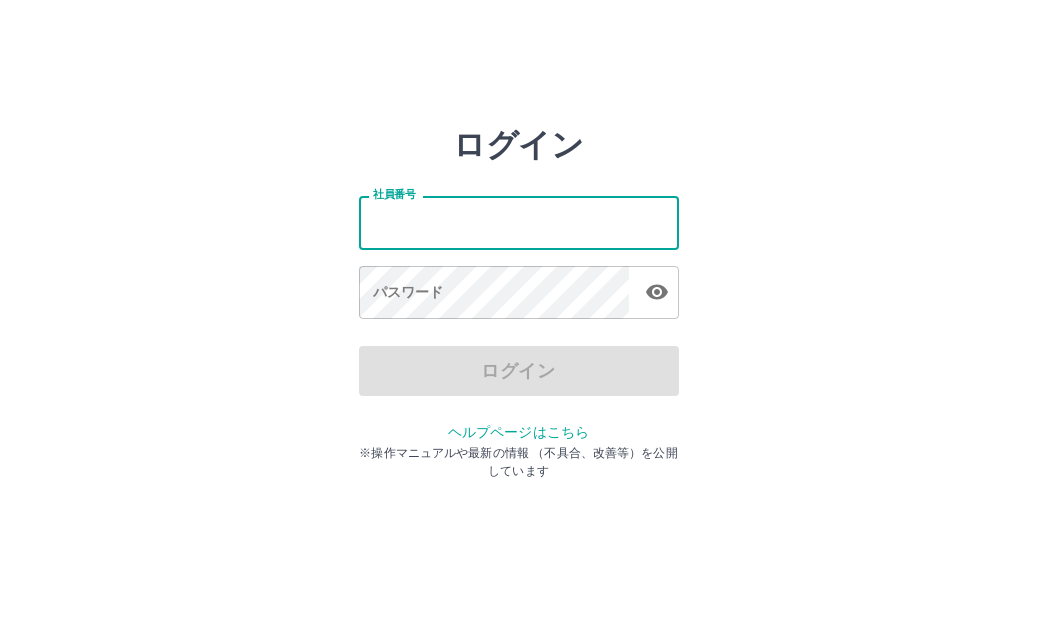 click on "社員番号" at bounding box center [519, 222] 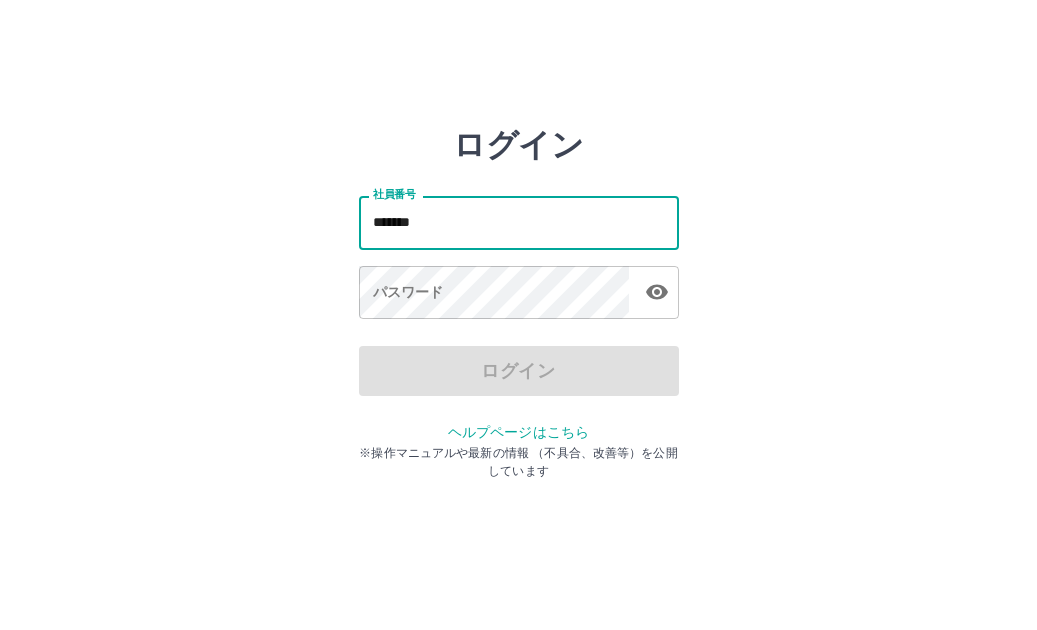 type on "*******" 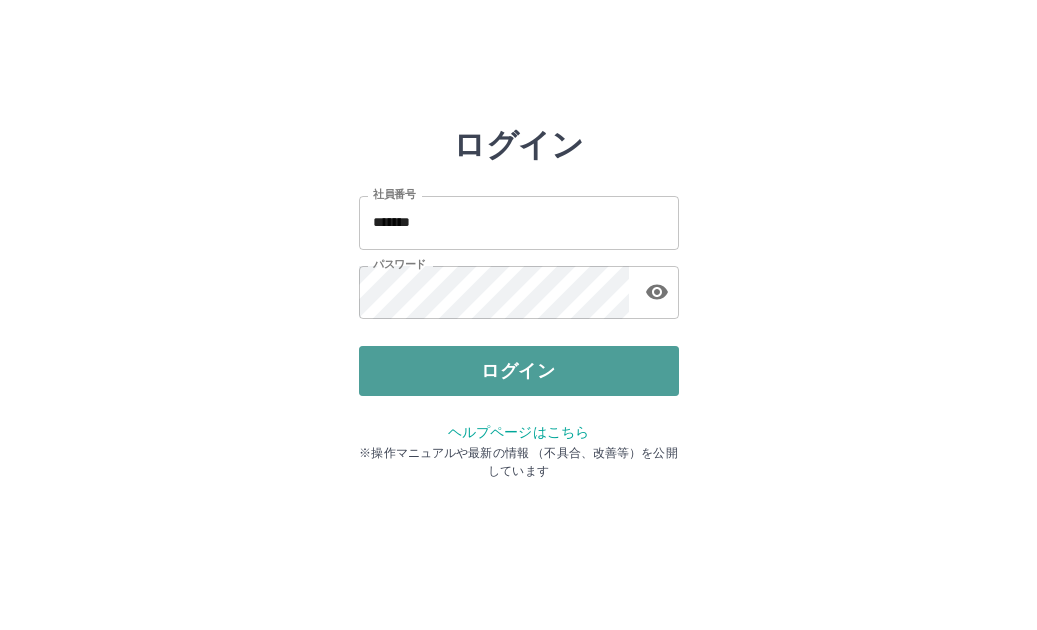 click on "ログイン" at bounding box center (519, 371) 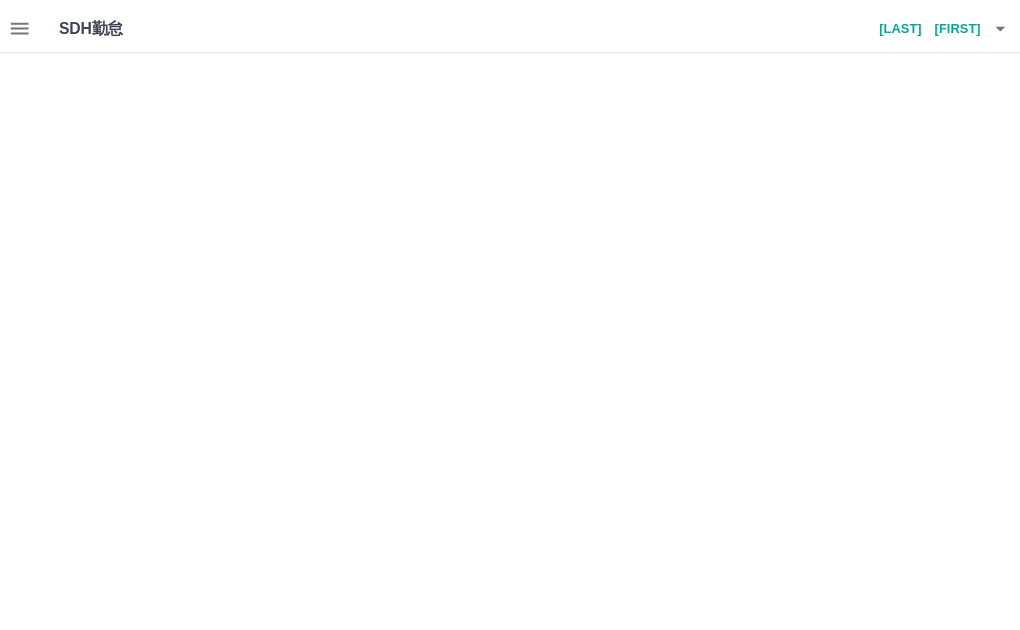 scroll, scrollTop: 0, scrollLeft: 0, axis: both 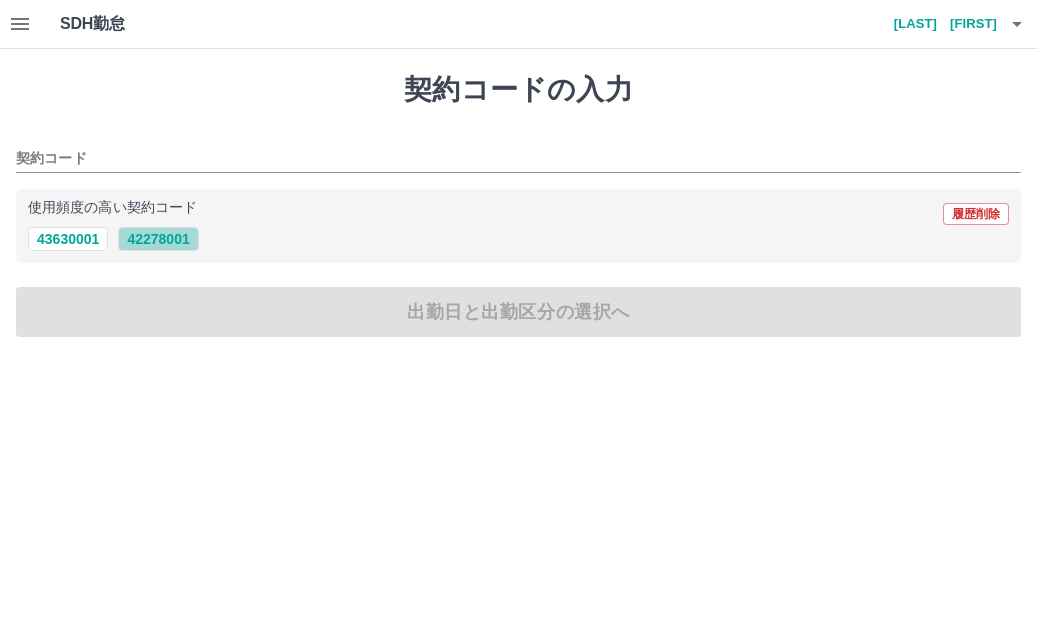 click on "42278001" at bounding box center (158, 239) 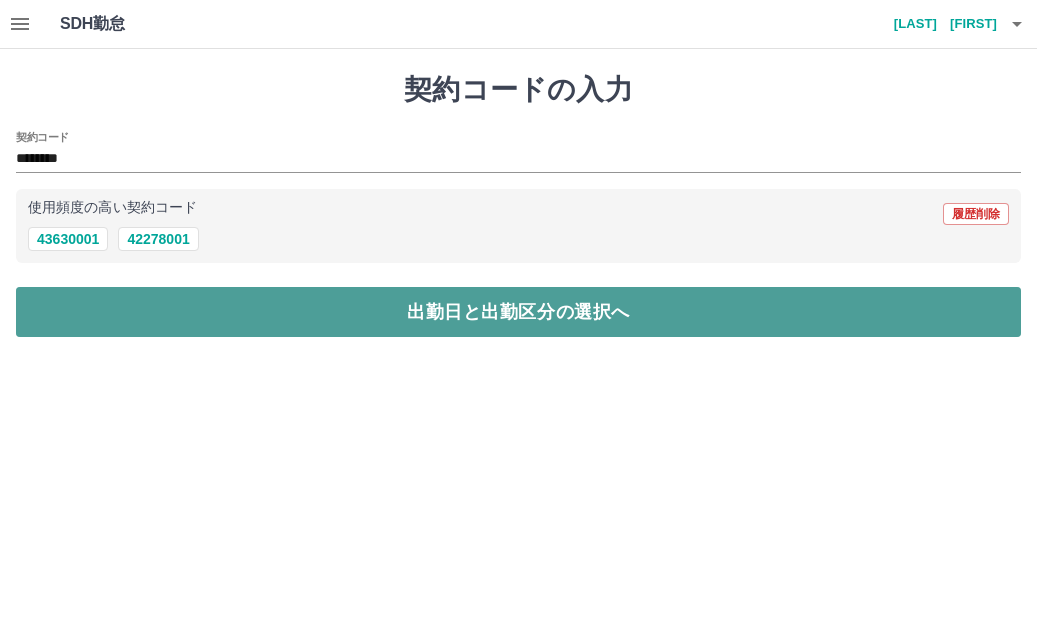 click on "出勤日と出勤区分の選択へ" at bounding box center [518, 312] 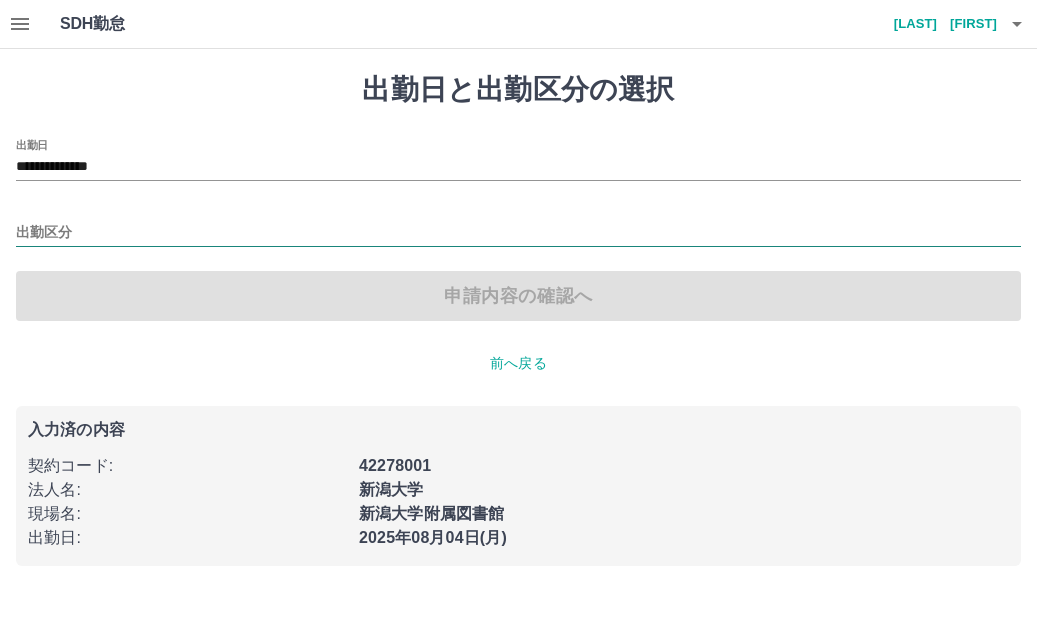 click on "出勤区分" at bounding box center [518, 233] 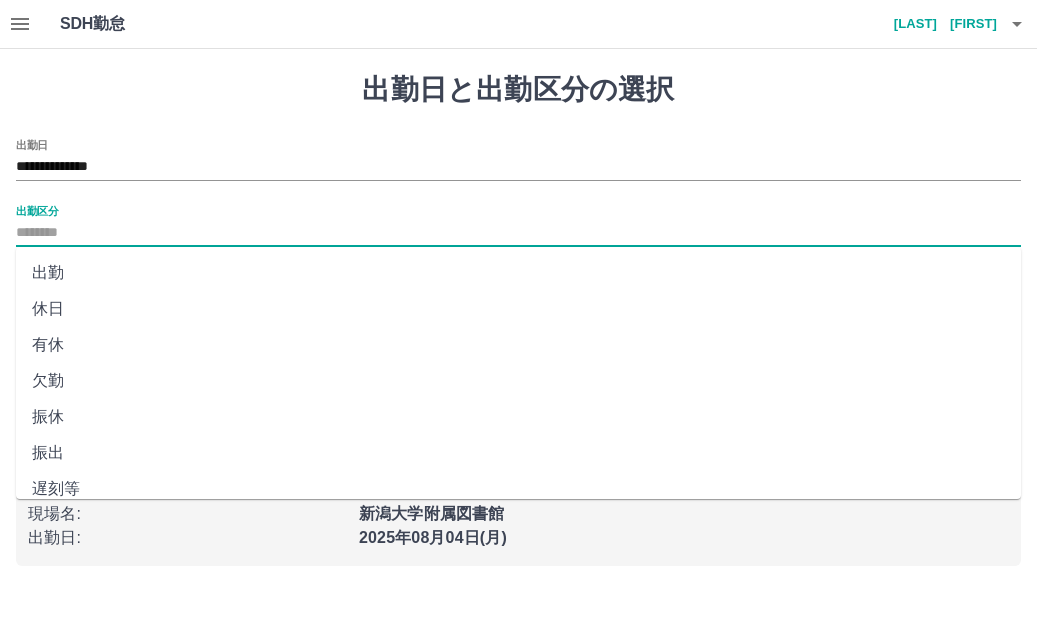 click on "出勤" at bounding box center [518, 273] 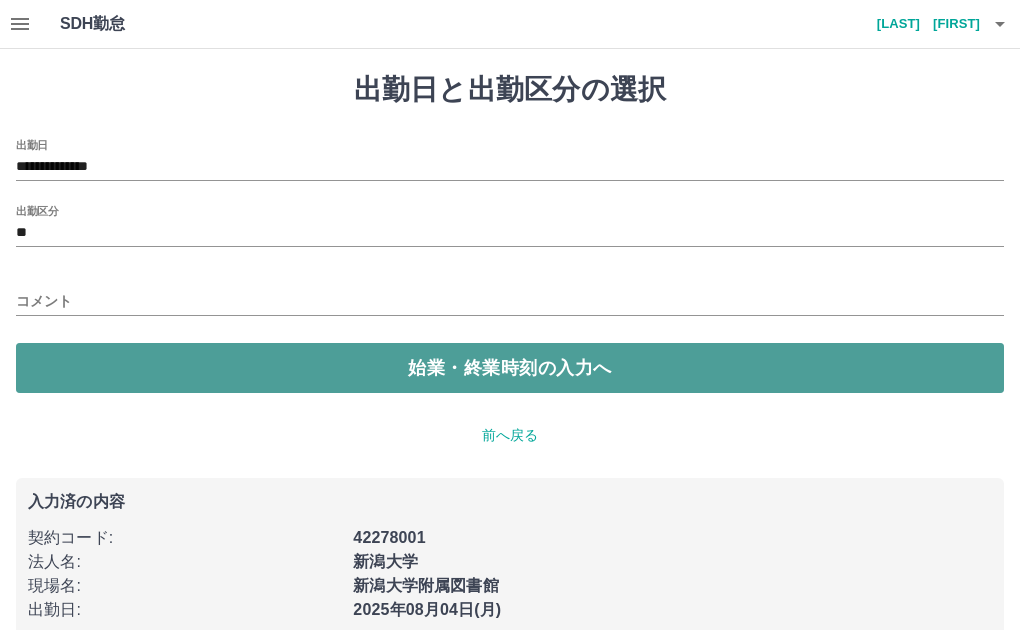 click on "始業・終業時刻の入力へ" at bounding box center (510, 368) 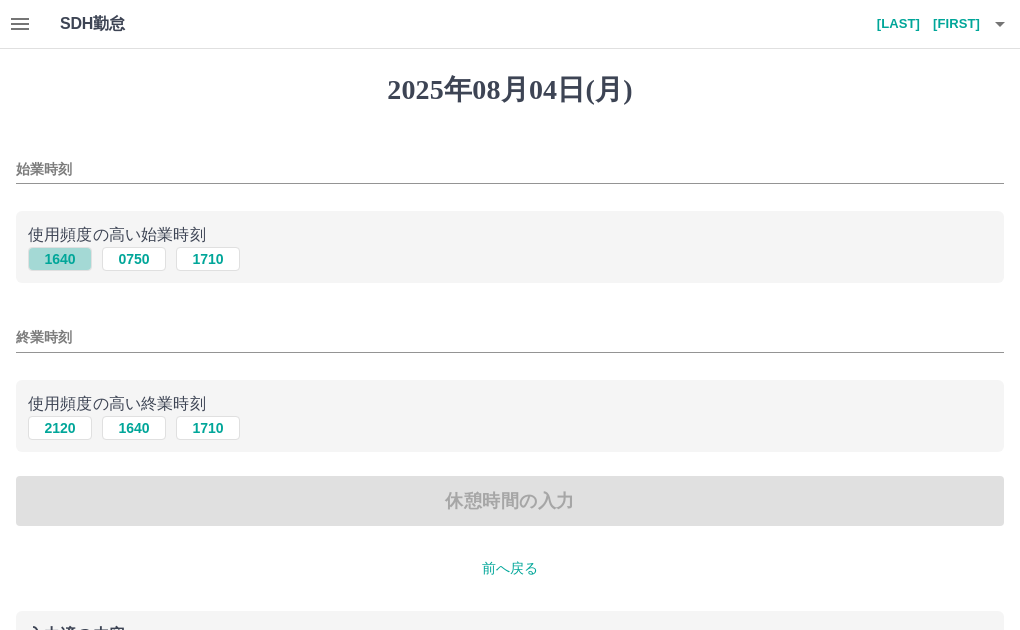click on "1640" at bounding box center [60, 259] 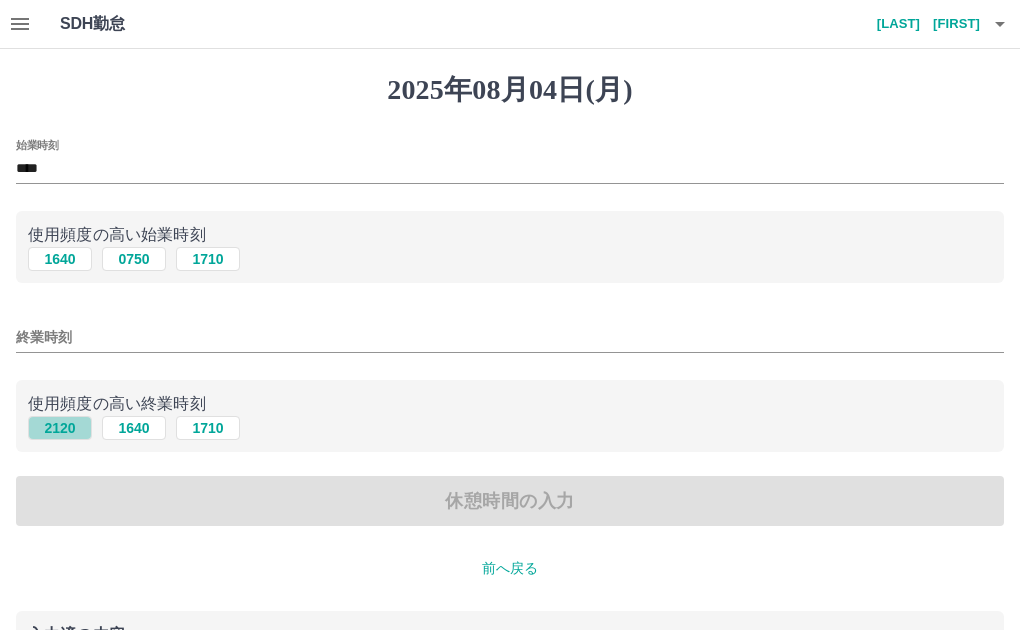 click on "2120" at bounding box center [60, 428] 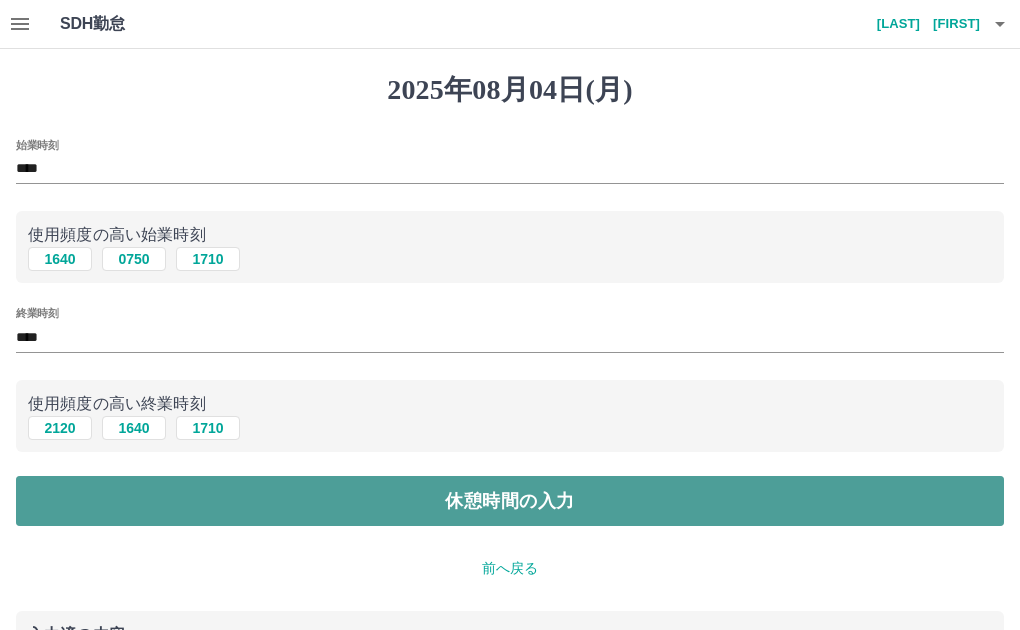 click on "休憩時間の入力" at bounding box center (510, 501) 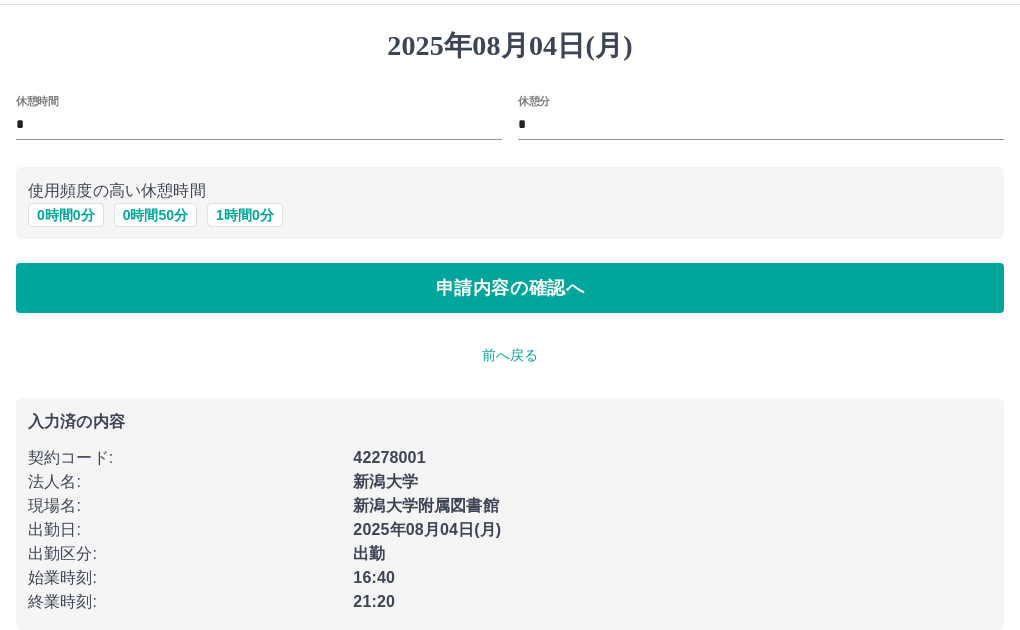 scroll, scrollTop: 69, scrollLeft: 0, axis: vertical 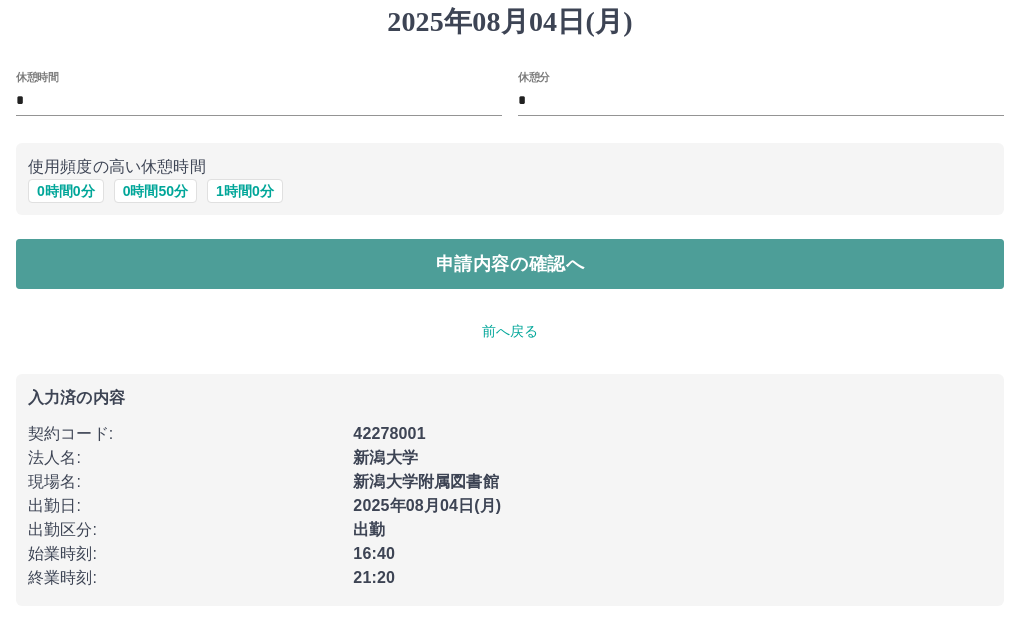 click on "申請内容の確認へ" at bounding box center (510, 264) 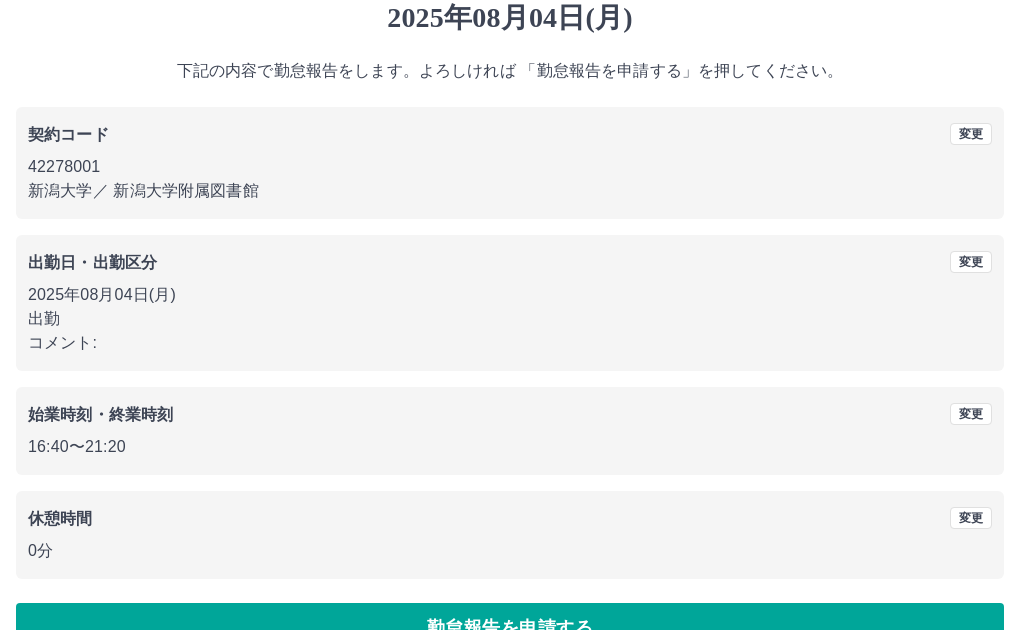 scroll, scrollTop: 119, scrollLeft: 0, axis: vertical 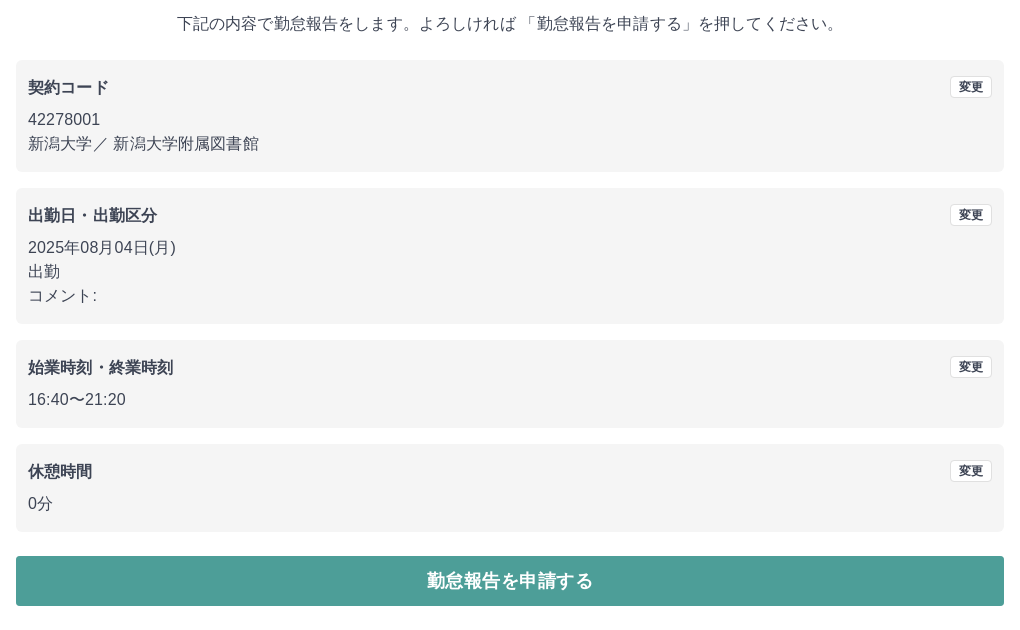 click on "勤怠報告を申請する" at bounding box center [510, 581] 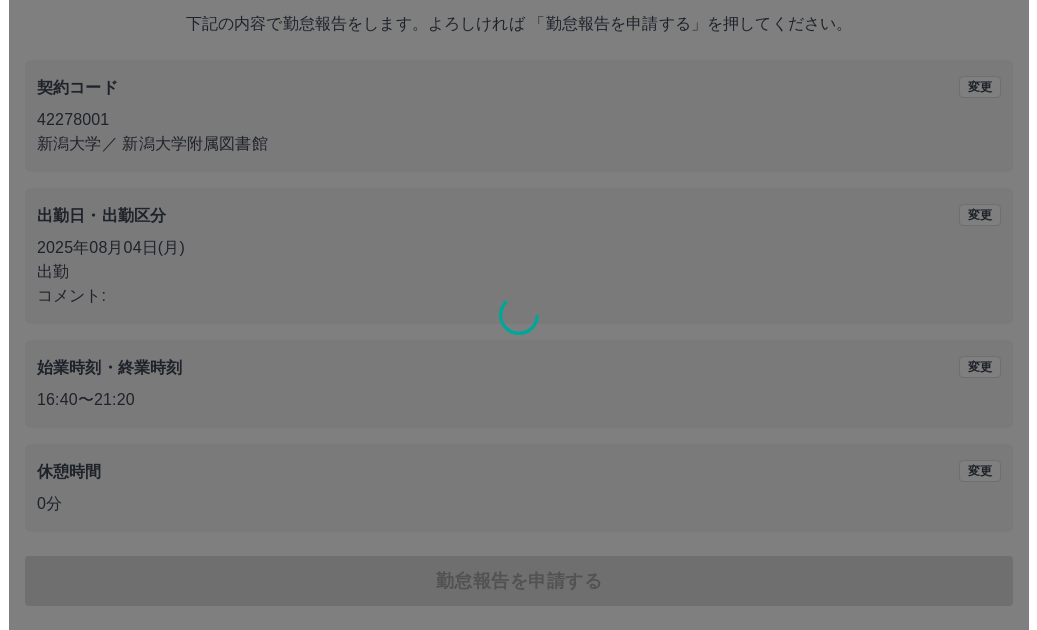 scroll, scrollTop: 0, scrollLeft: 0, axis: both 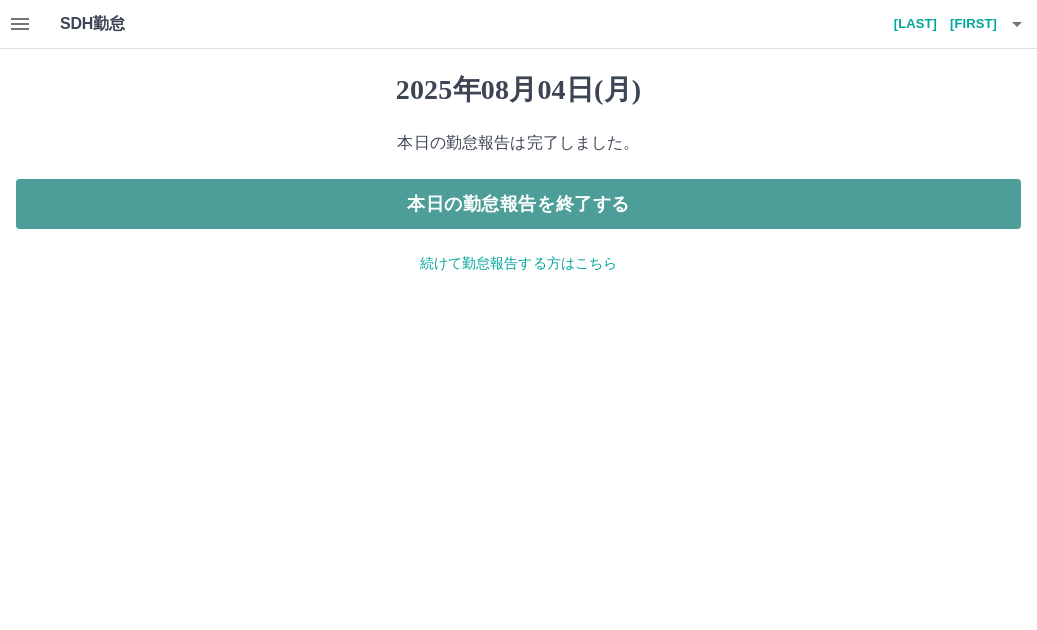 click on "本日の勤怠報告を終了する" at bounding box center (518, 204) 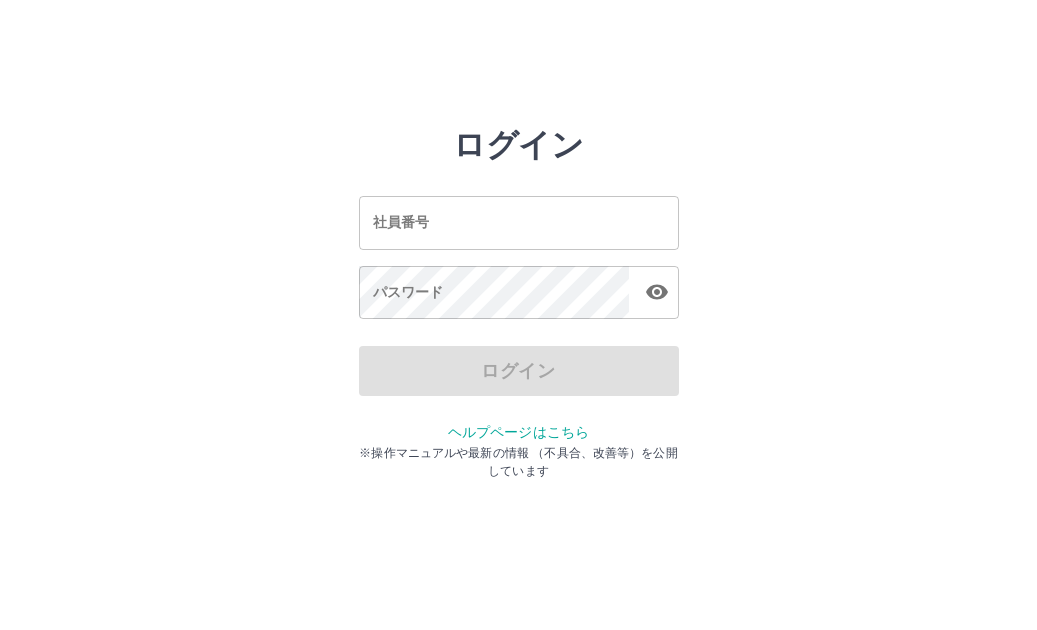 scroll, scrollTop: 0, scrollLeft: 0, axis: both 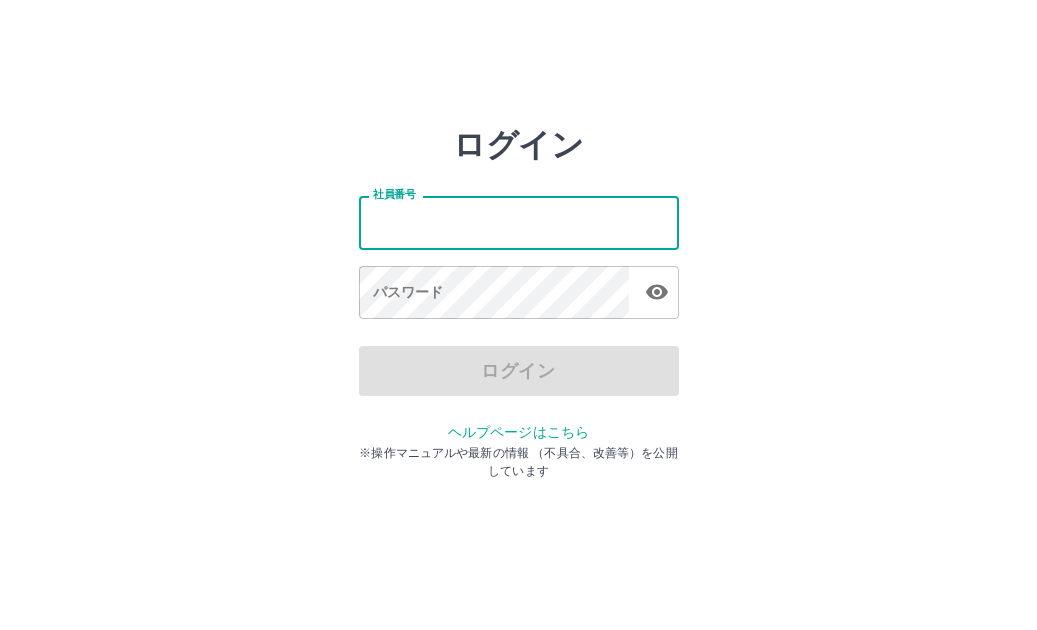 click on "社員番号" at bounding box center (519, 222) 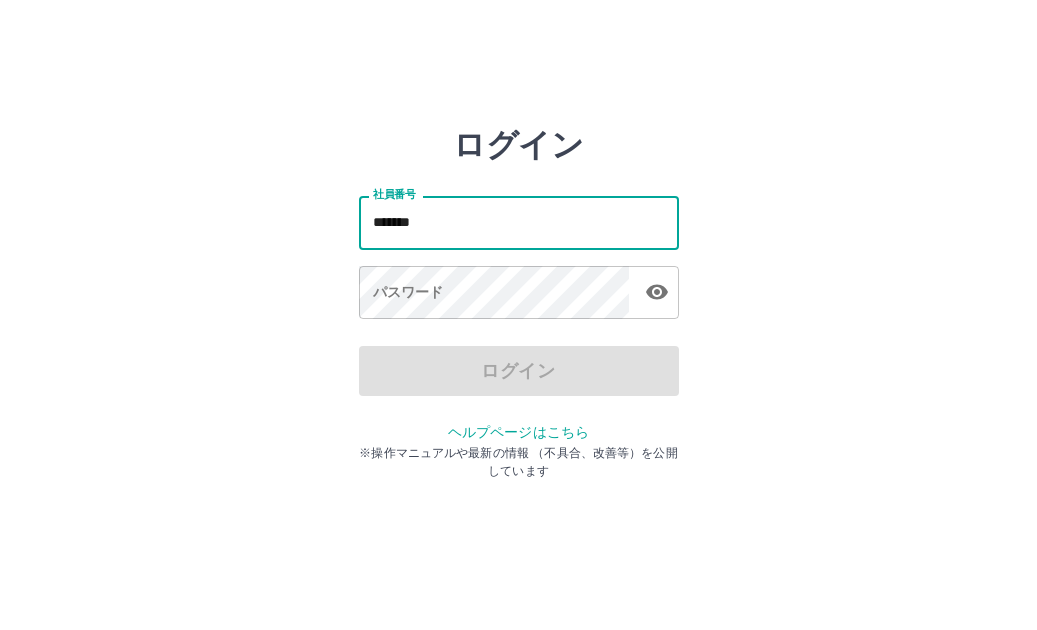 type on "*******" 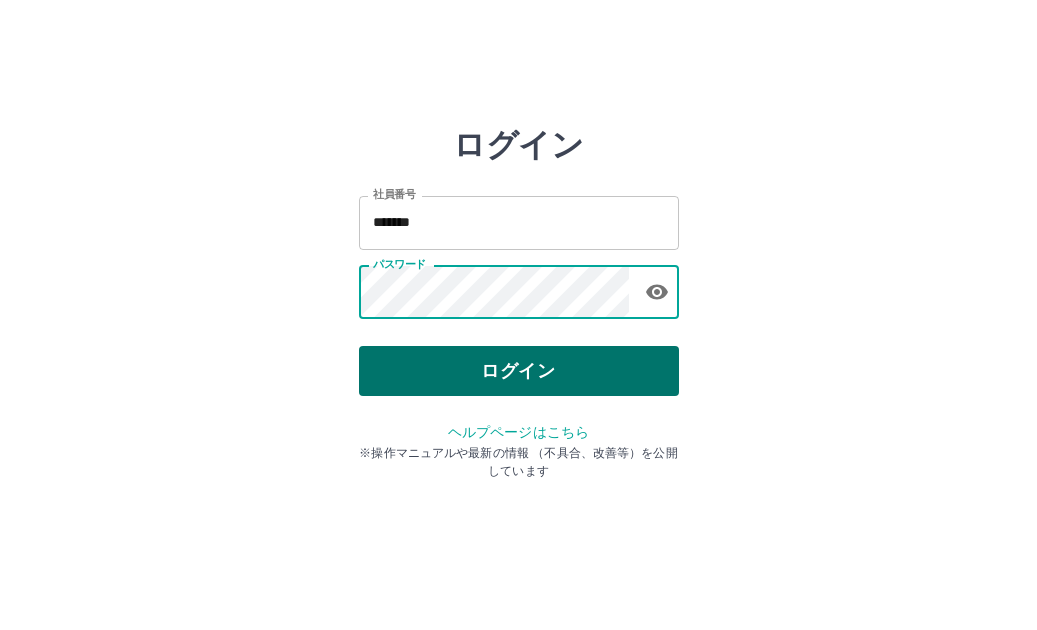 click on "ログイン" at bounding box center (519, 371) 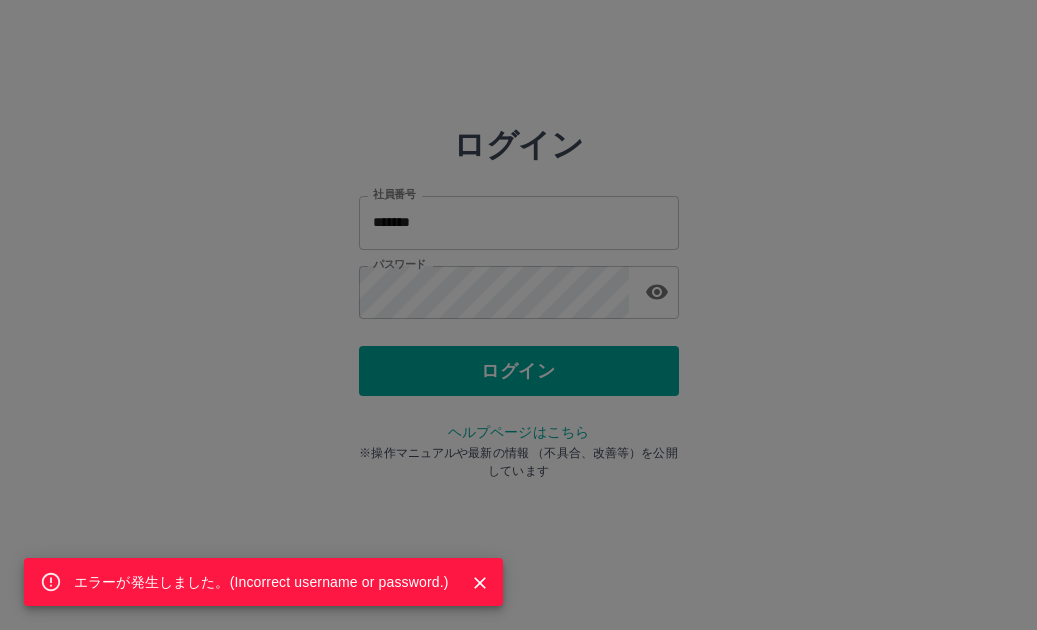 click 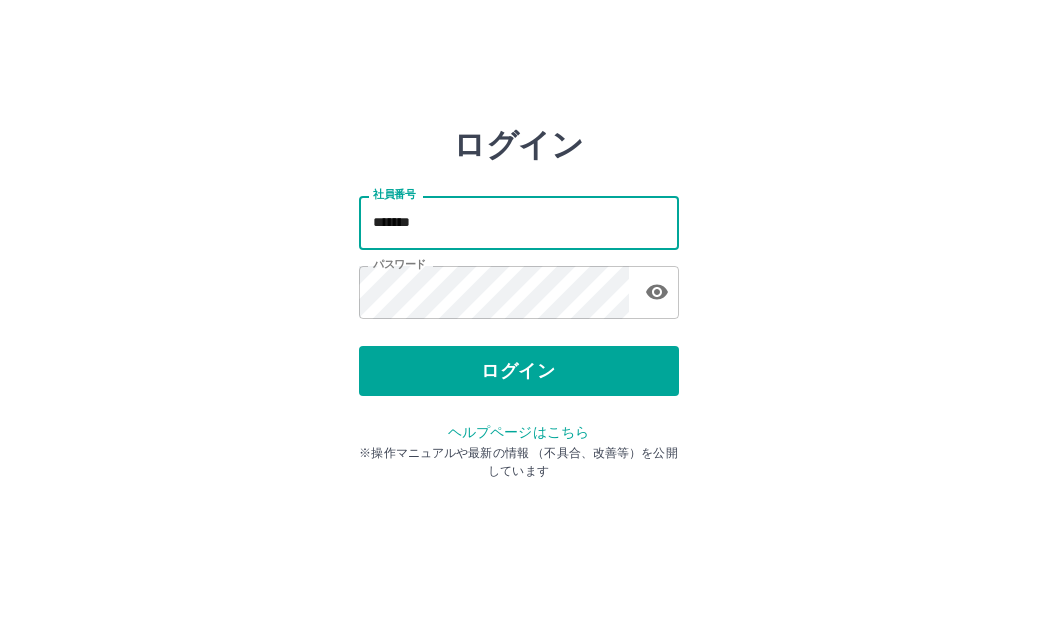 drag, startPoint x: 452, startPoint y: 229, endPoint x: 343, endPoint y: 247, distance: 110.47624 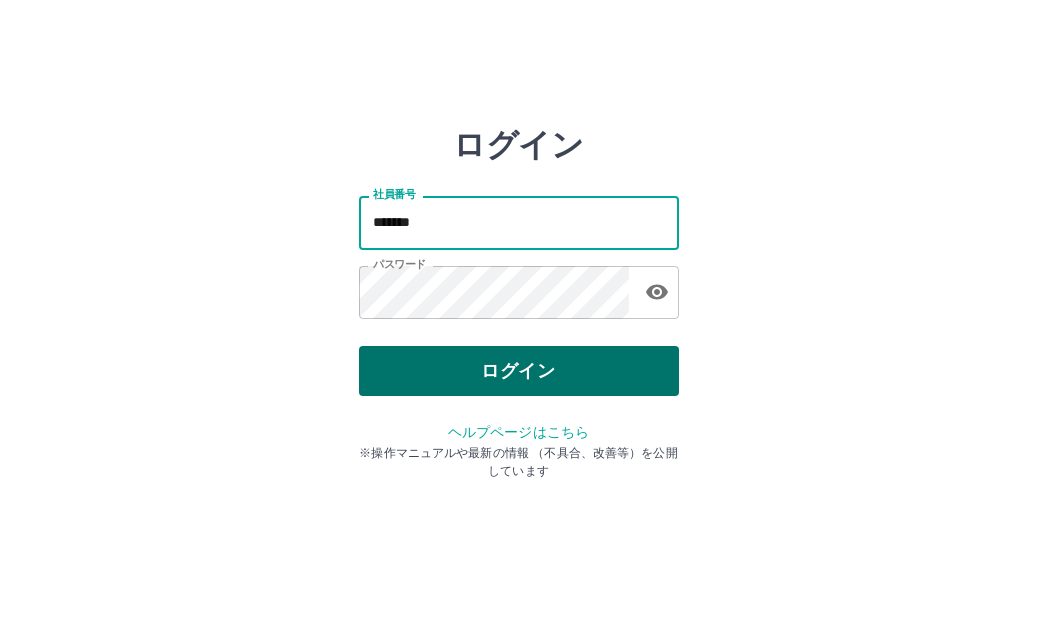 type on "*******" 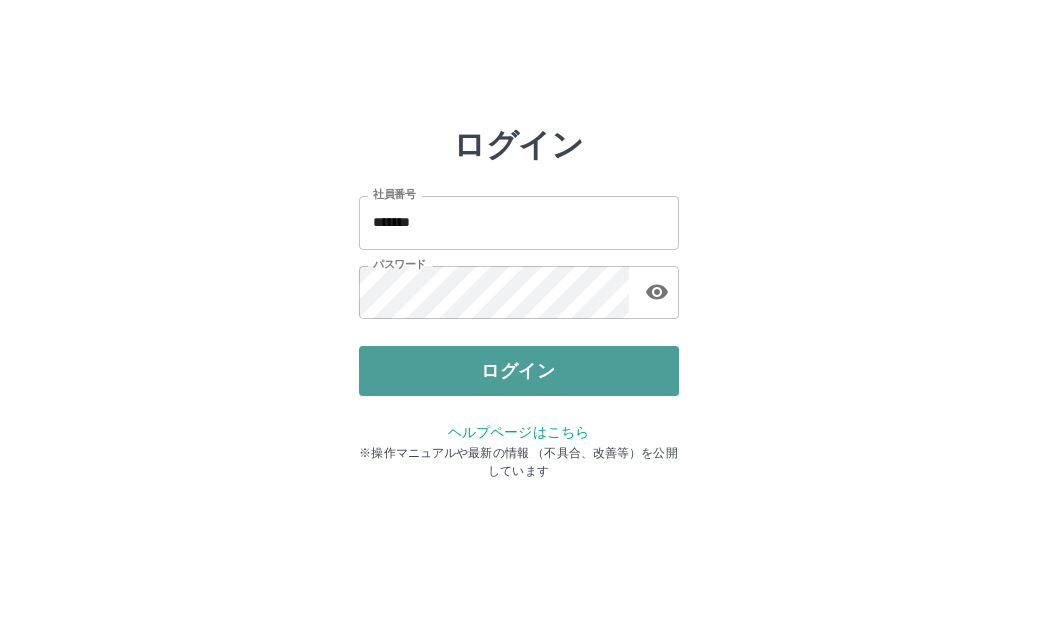 click on "ログイン" at bounding box center [519, 371] 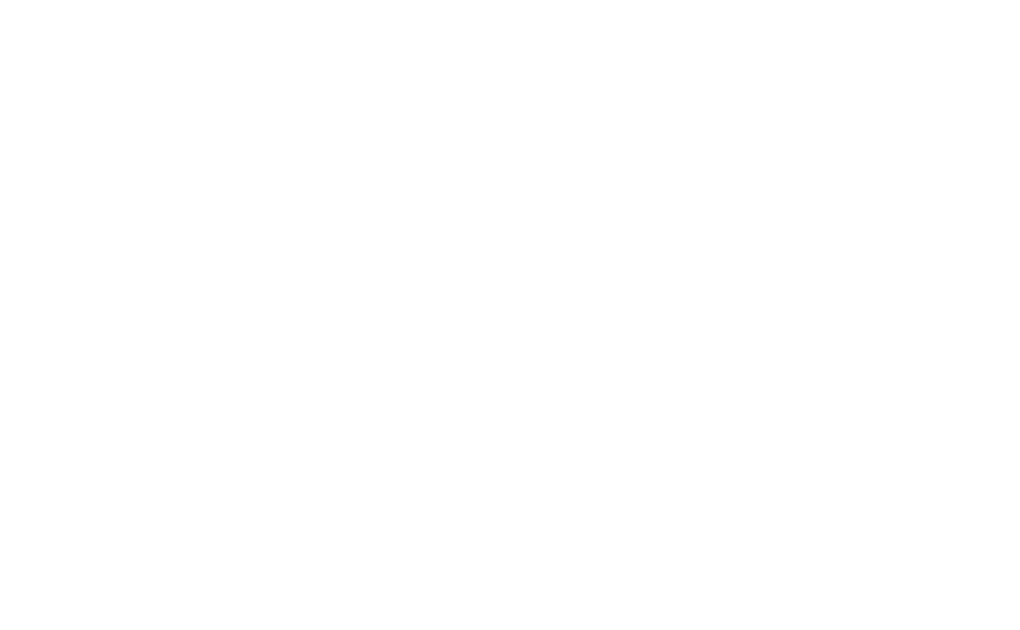 scroll, scrollTop: 0, scrollLeft: 0, axis: both 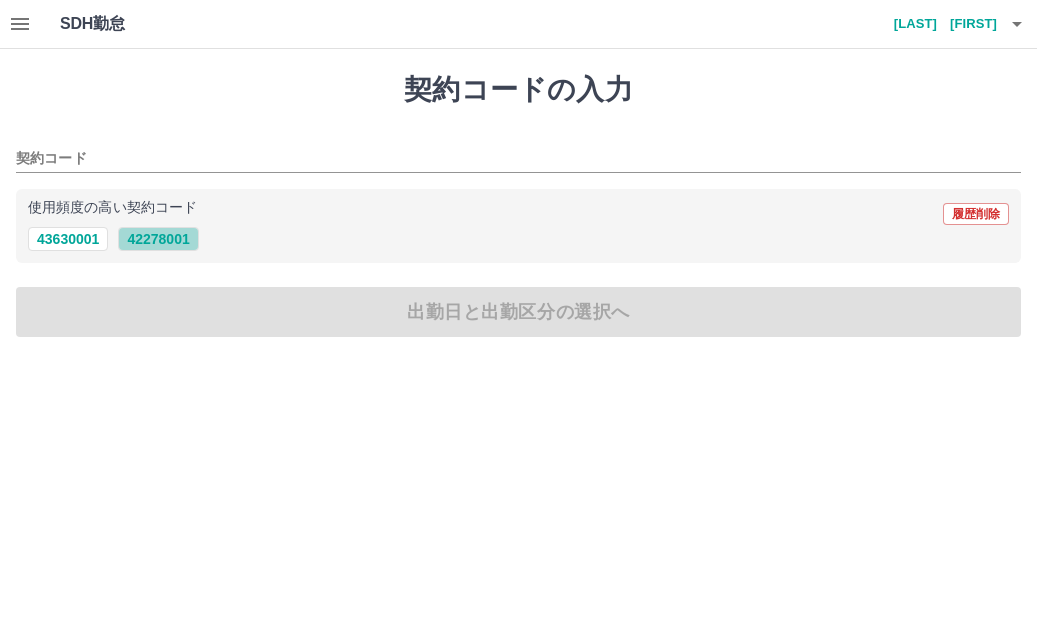 click on "42278001" at bounding box center [158, 239] 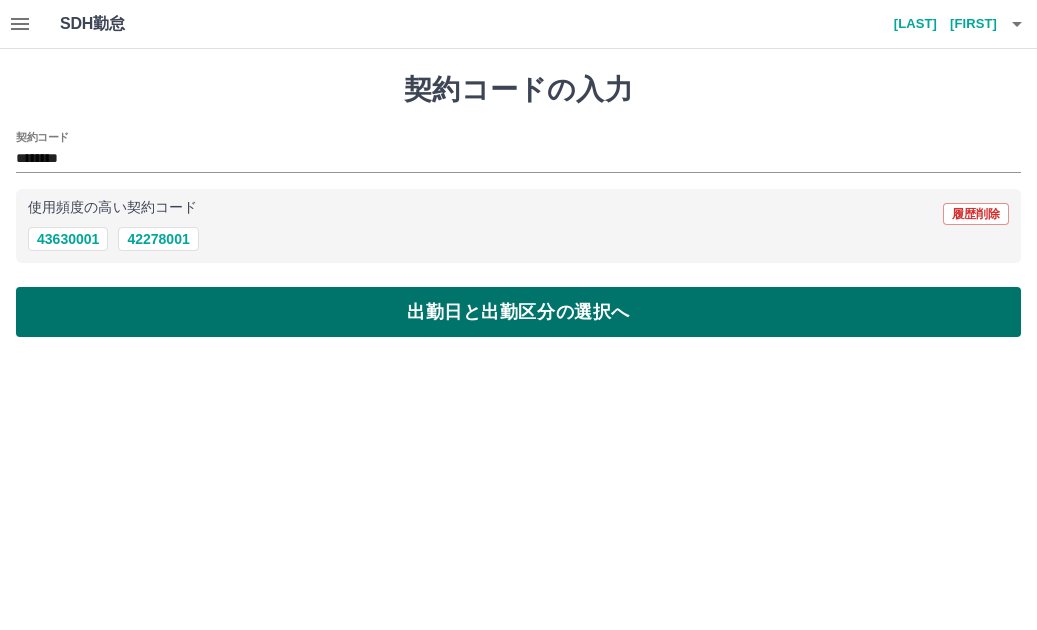 click on "出勤日と出勤区分の選択へ" at bounding box center [518, 312] 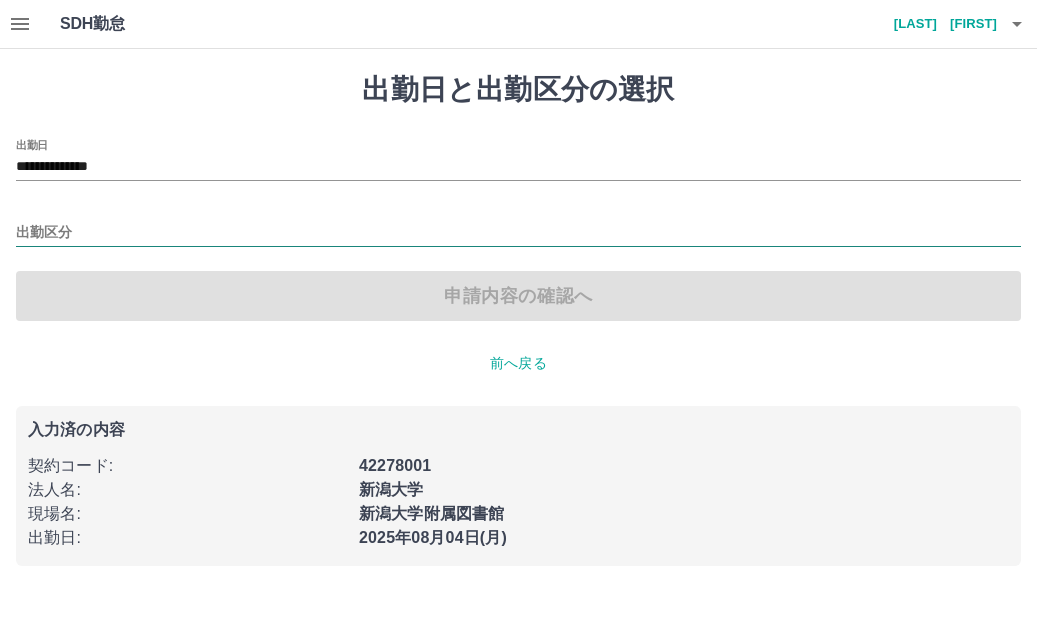click on "出勤区分" at bounding box center (518, 233) 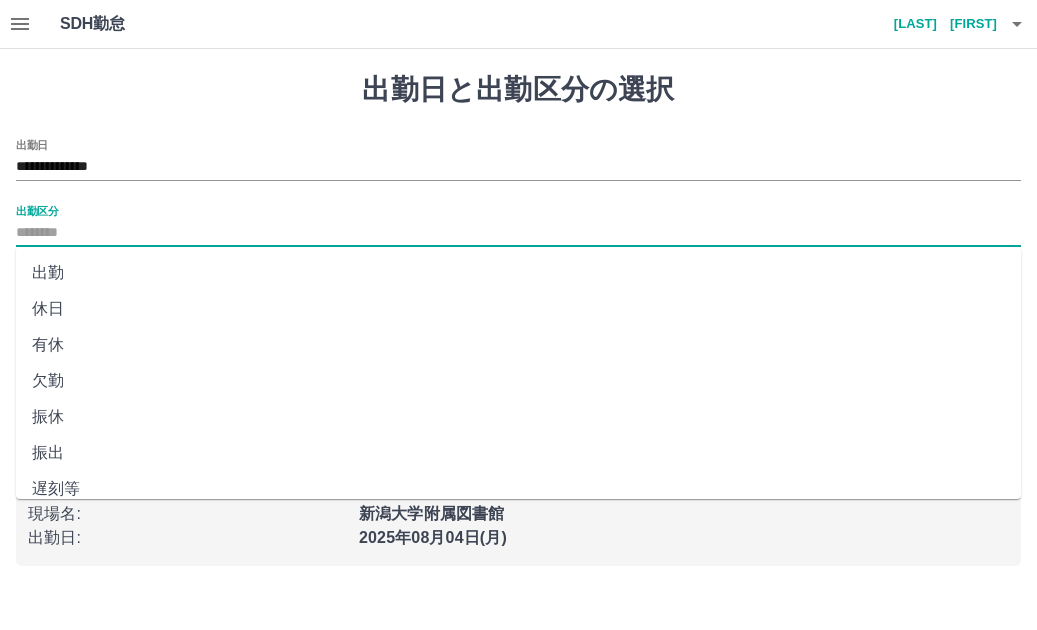 click on "出勤" at bounding box center (518, 273) 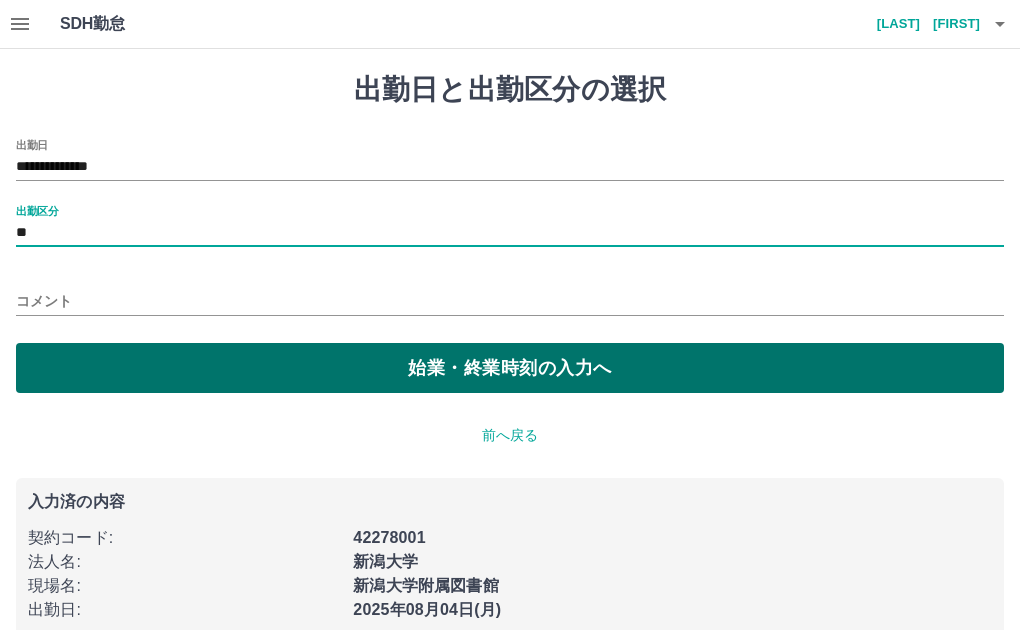 click on "始業・終業時刻の入力へ" at bounding box center [510, 368] 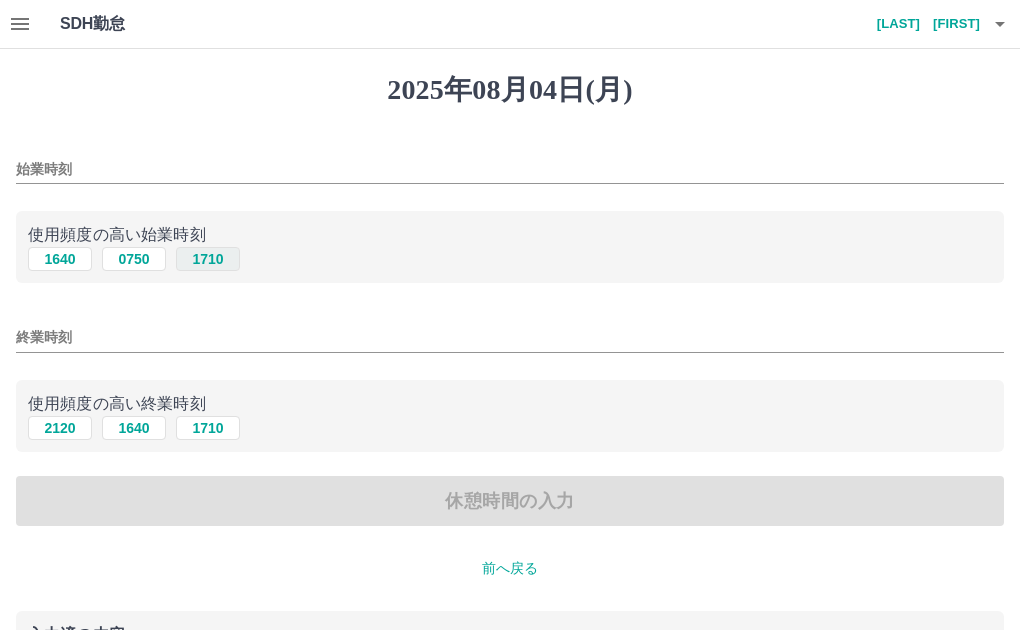 click on "1710" at bounding box center [208, 259] 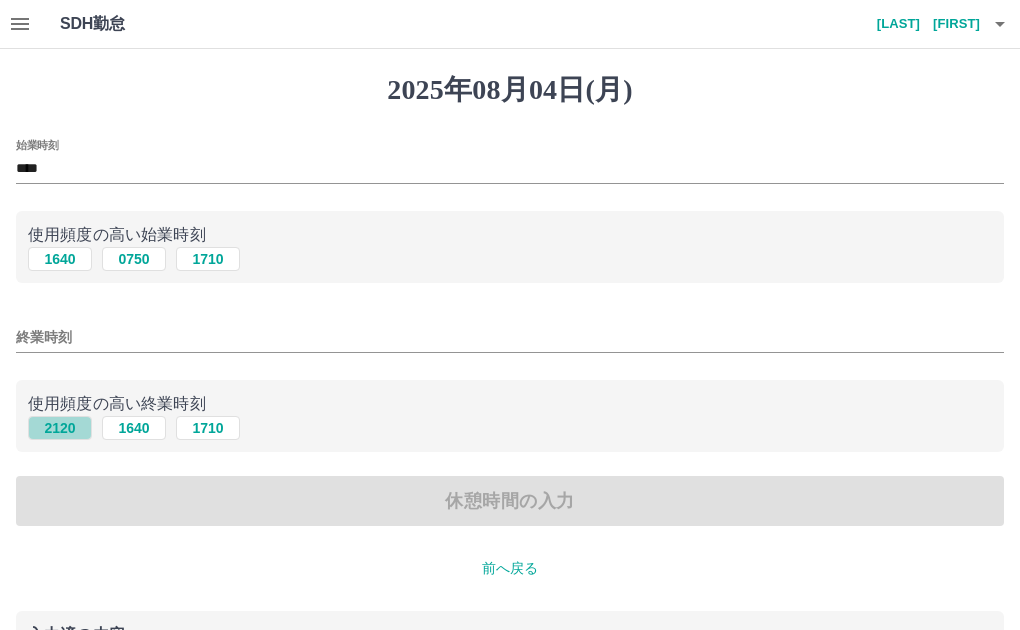 click on "2120" at bounding box center [60, 428] 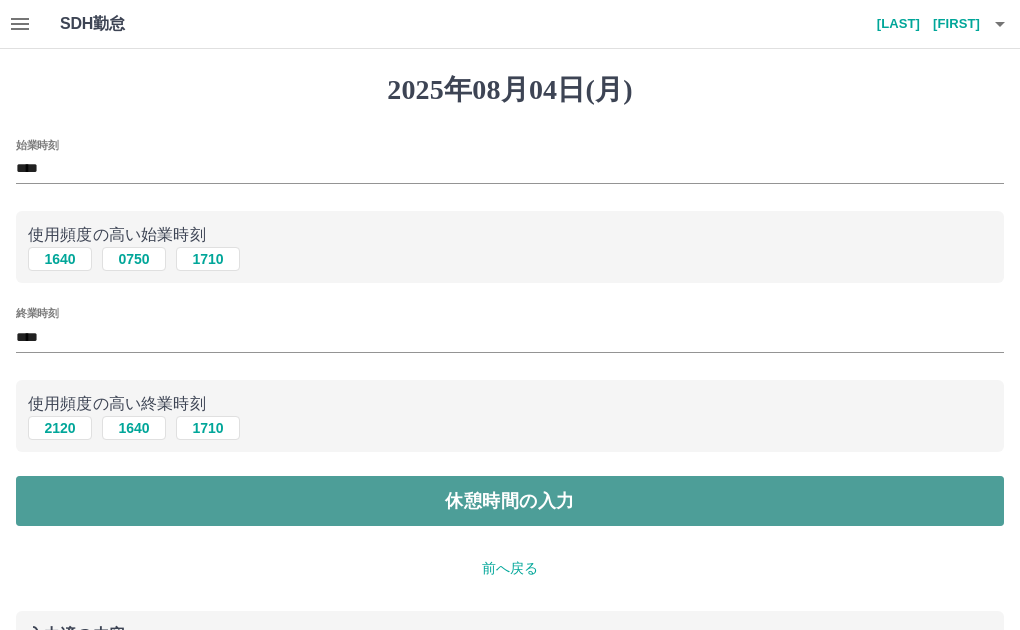 click on "休憩時間の入力" at bounding box center [510, 501] 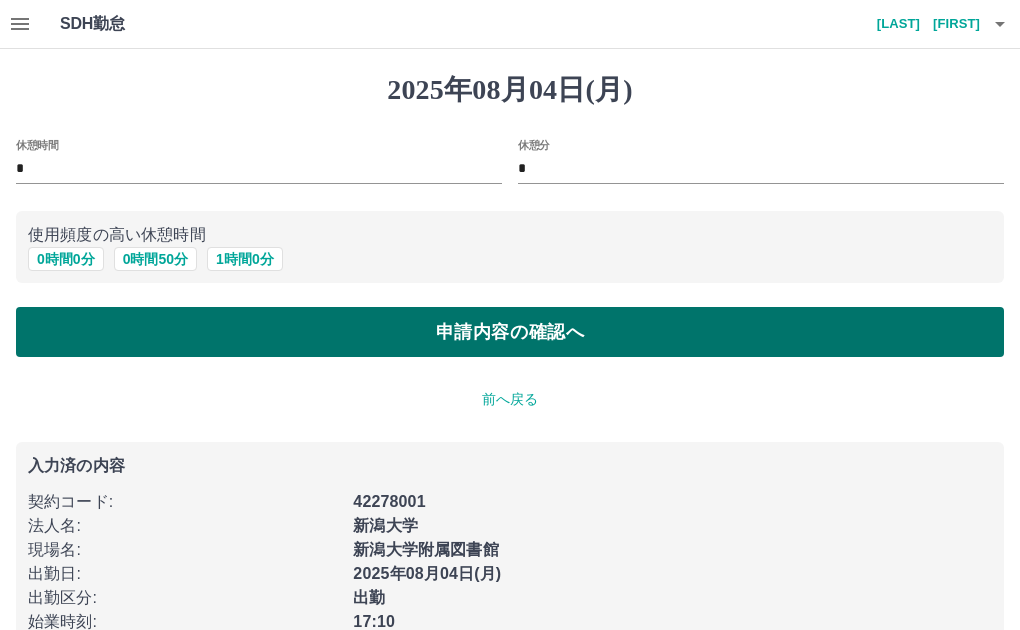 click on "申請内容の確認へ" at bounding box center (510, 332) 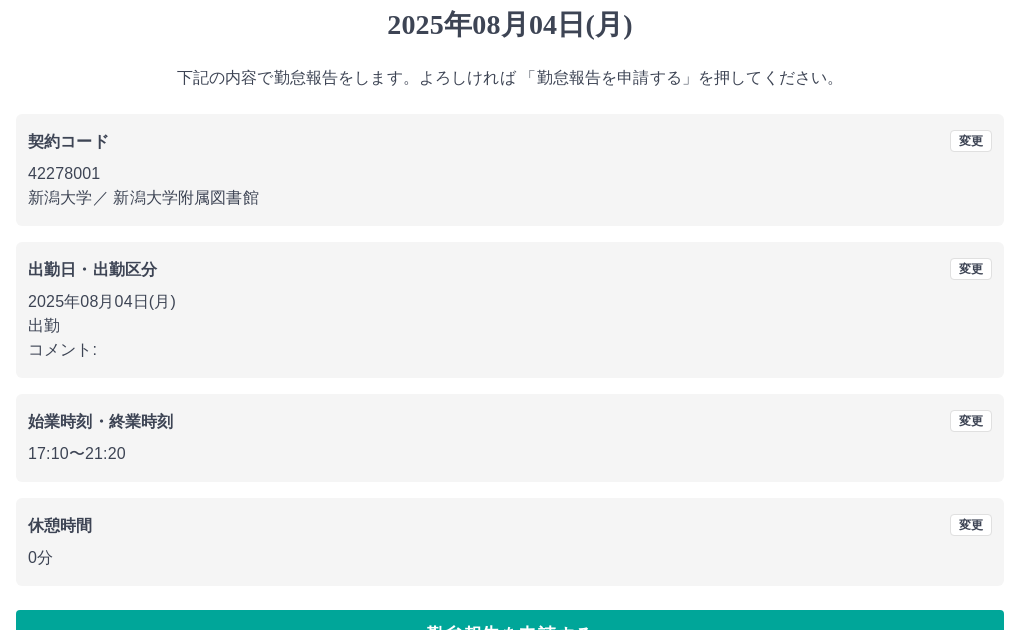 scroll, scrollTop: 100, scrollLeft: 0, axis: vertical 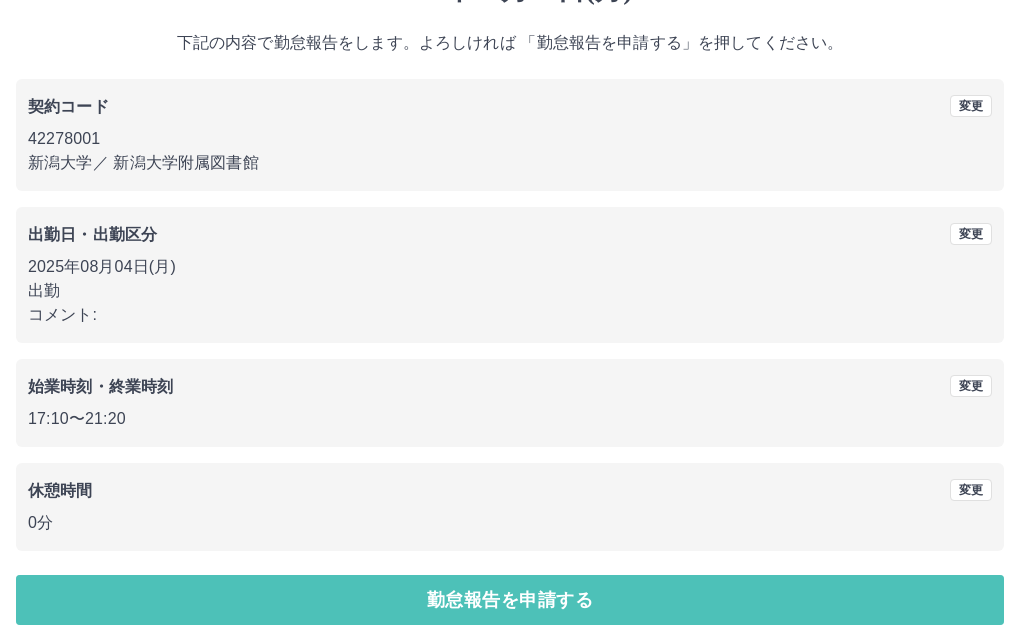 click on "勤怠報告を申請する" at bounding box center [510, 600] 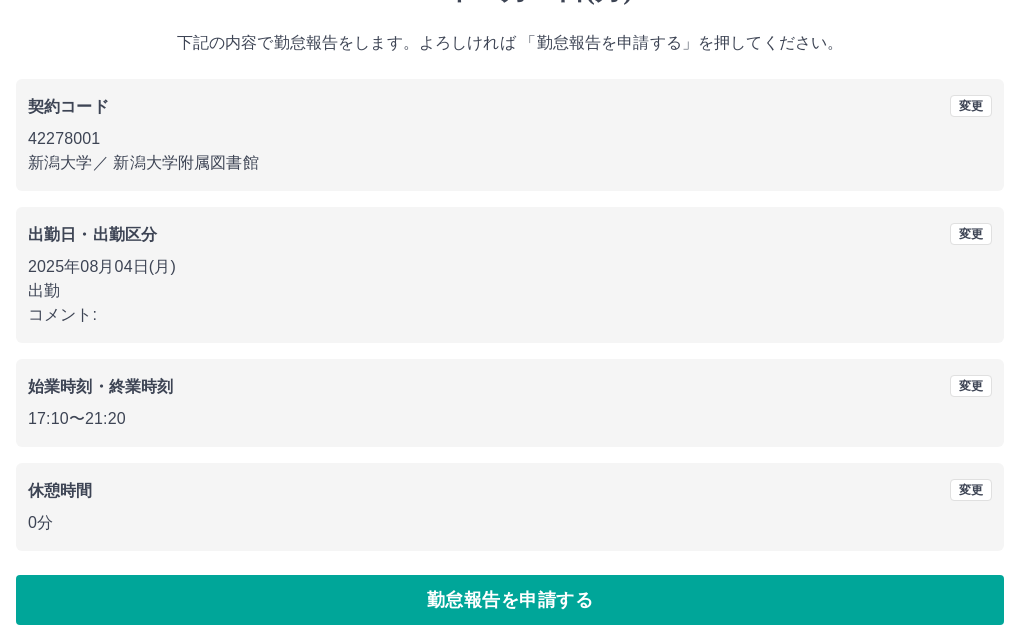 scroll, scrollTop: 0, scrollLeft: 0, axis: both 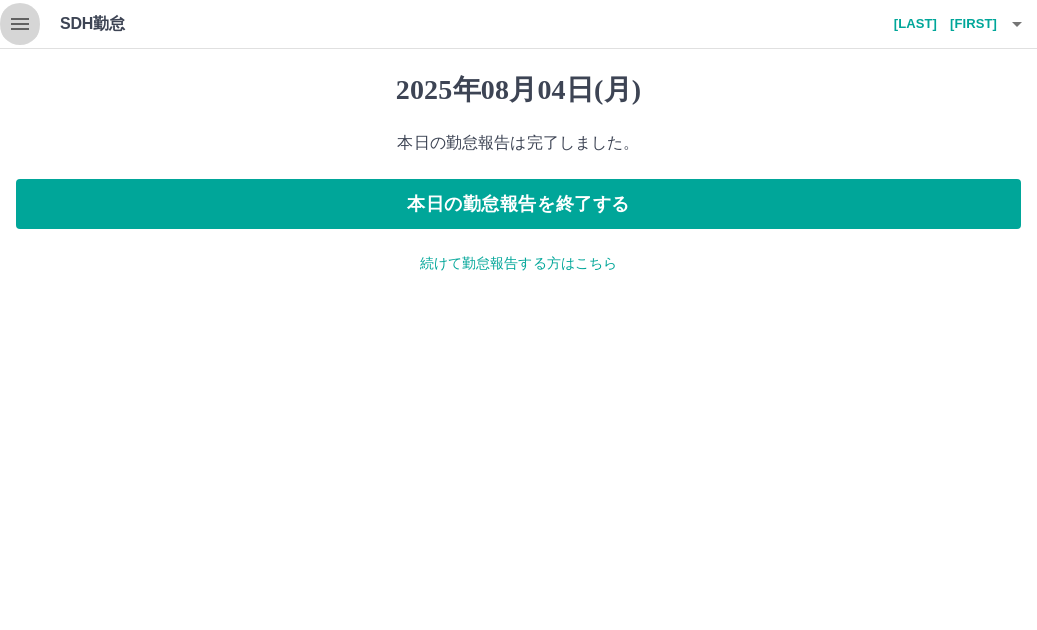 click 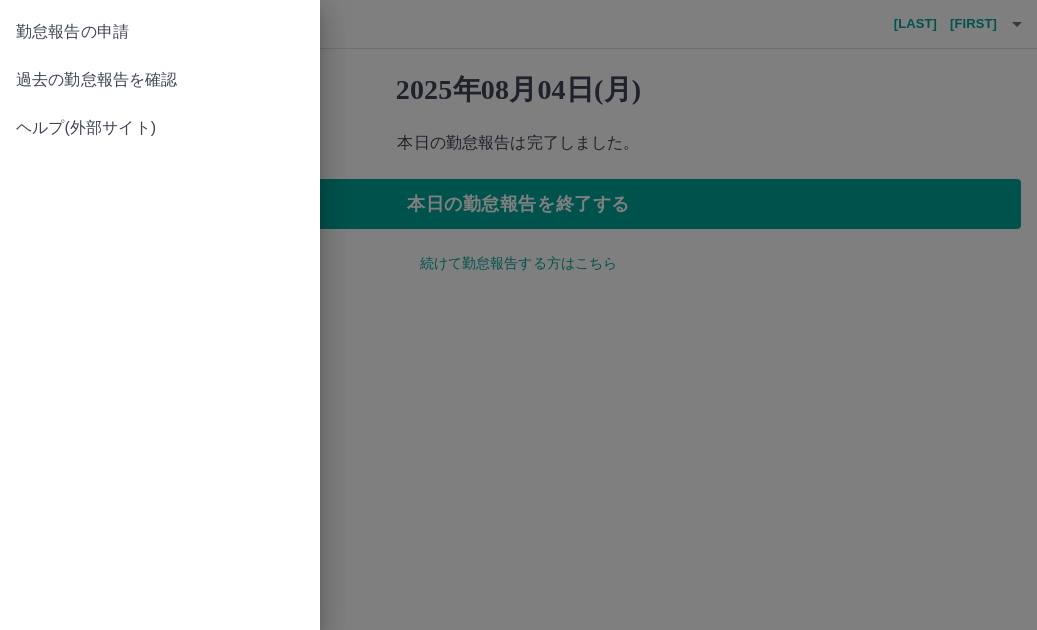click on "過去の勤怠報告を確認" at bounding box center [160, 80] 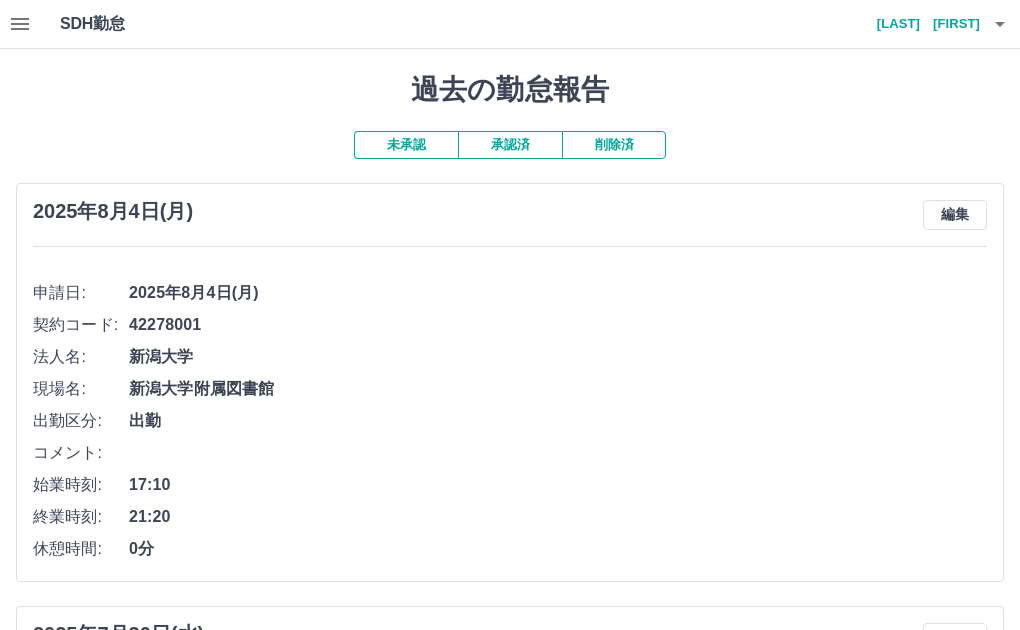 click on "承認済" at bounding box center (510, 145) 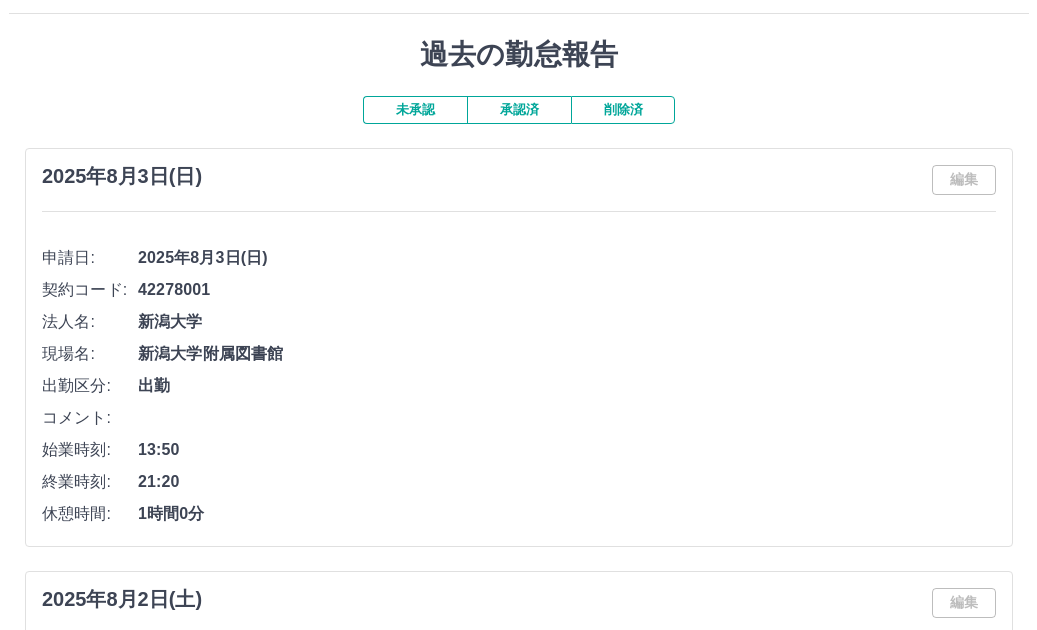 scroll, scrollTop: 0, scrollLeft: 0, axis: both 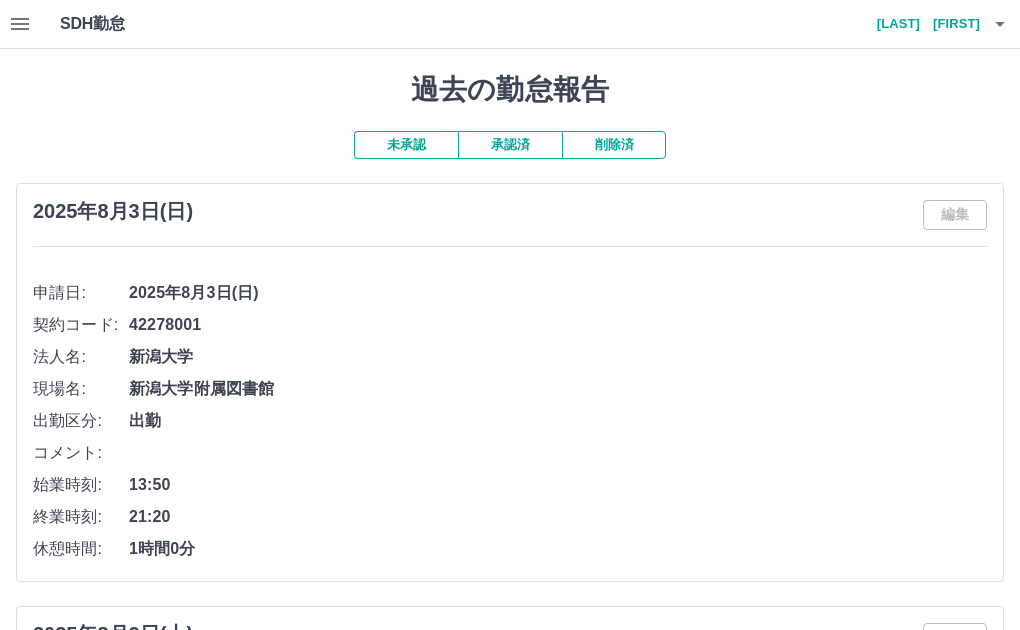 click on "[LAST]　[FIRST]" at bounding box center (920, 24) 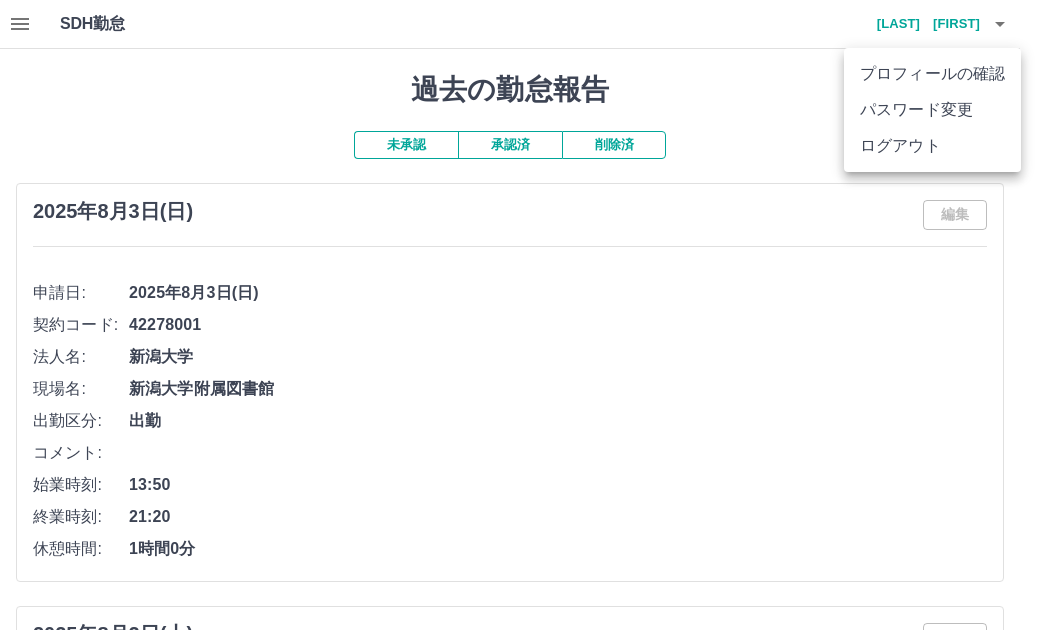 click on "ログアウト" at bounding box center [932, 146] 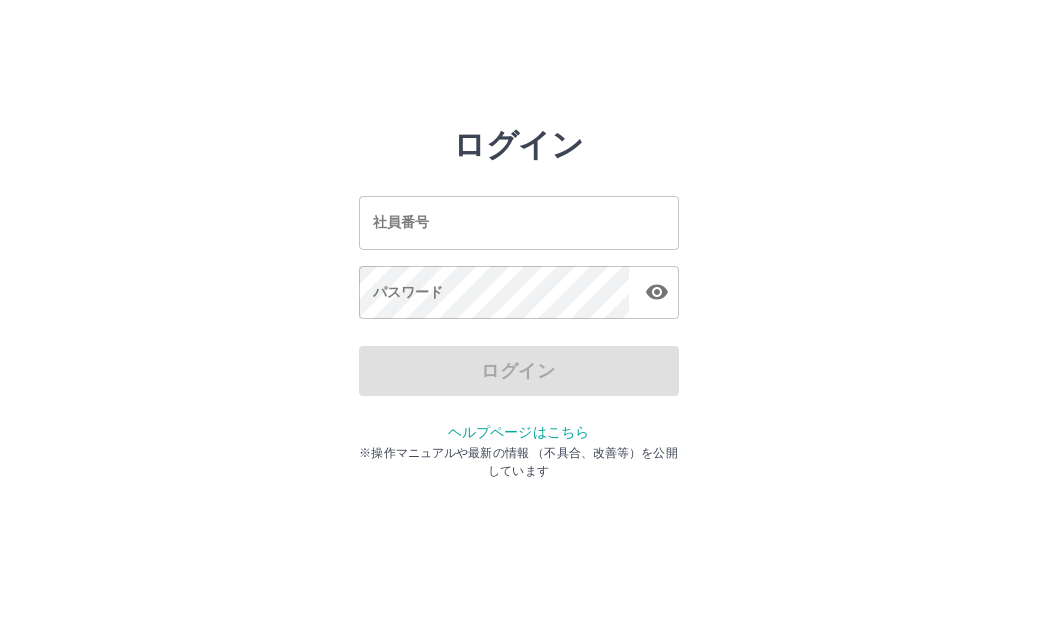 scroll, scrollTop: 0, scrollLeft: 0, axis: both 